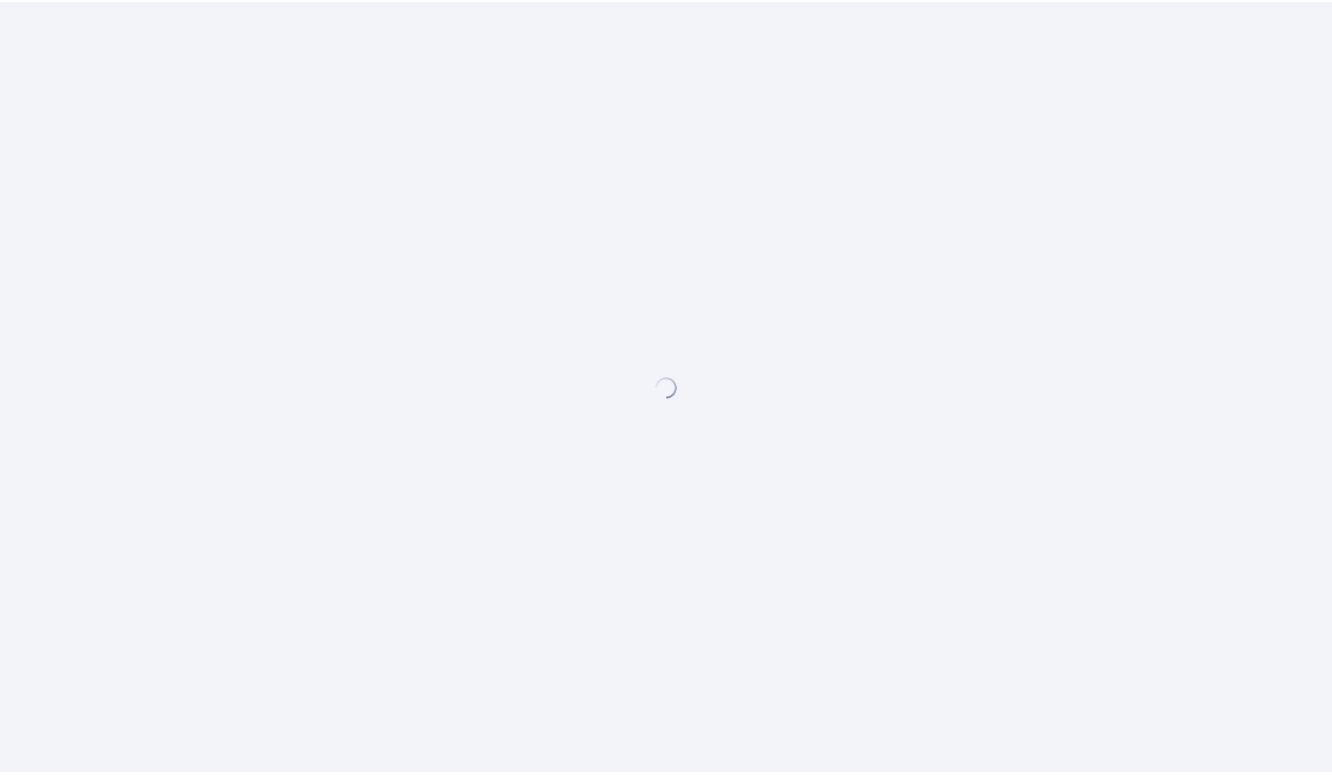 scroll, scrollTop: 0, scrollLeft: 0, axis: both 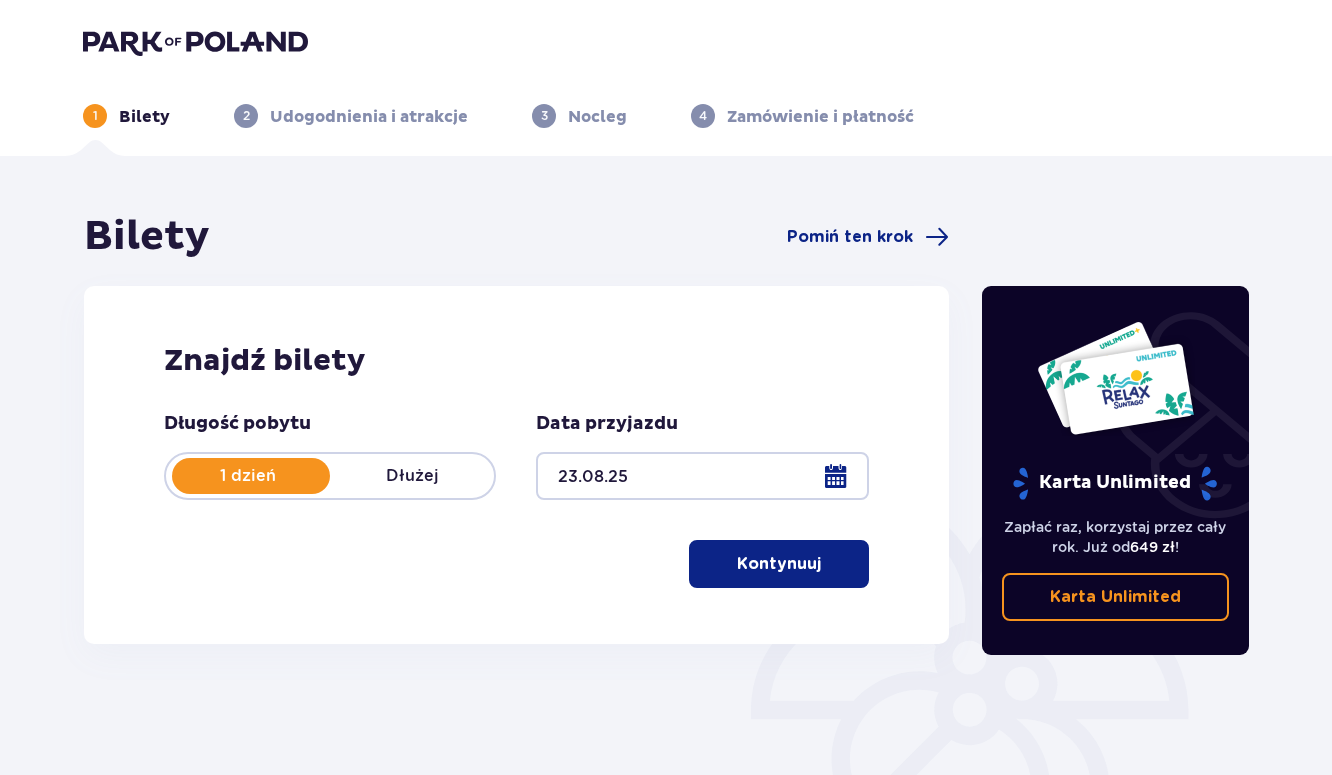 click at bounding box center [825, 564] 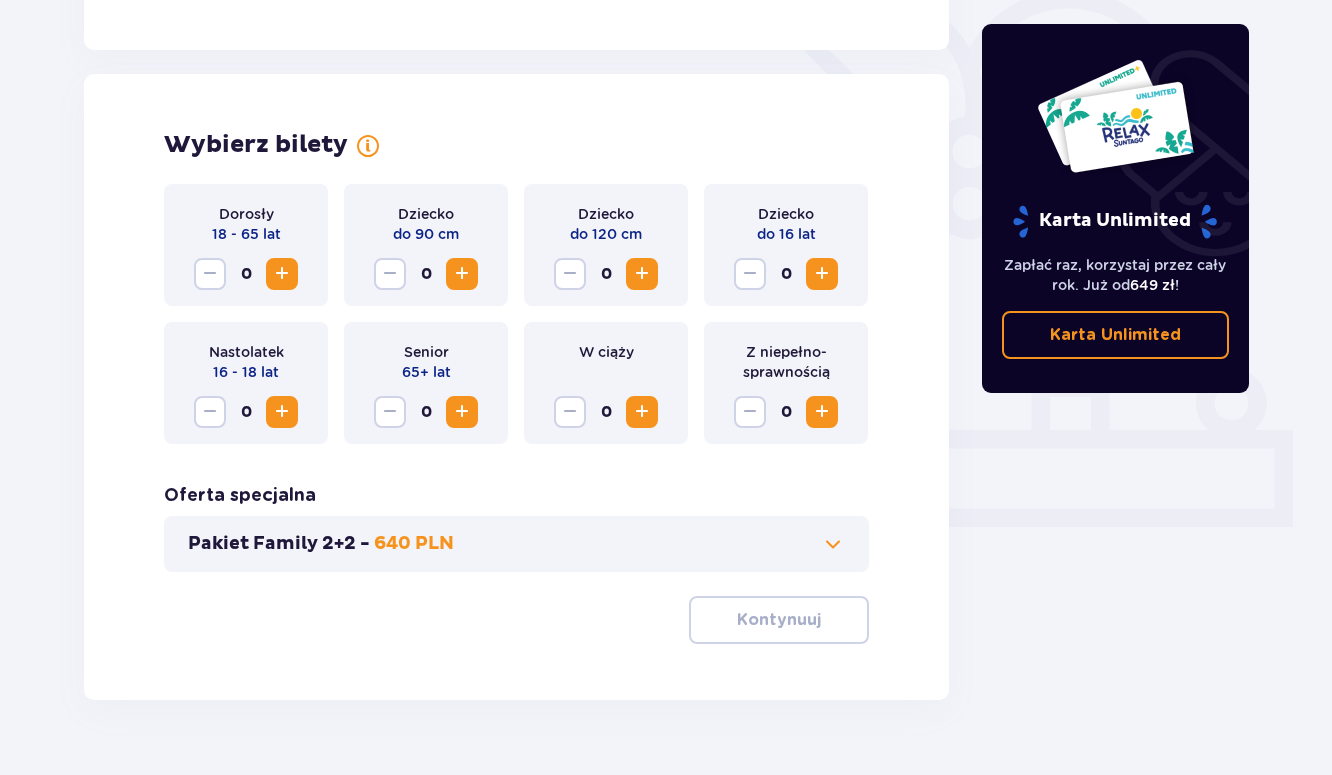 scroll, scrollTop: 551, scrollLeft: 0, axis: vertical 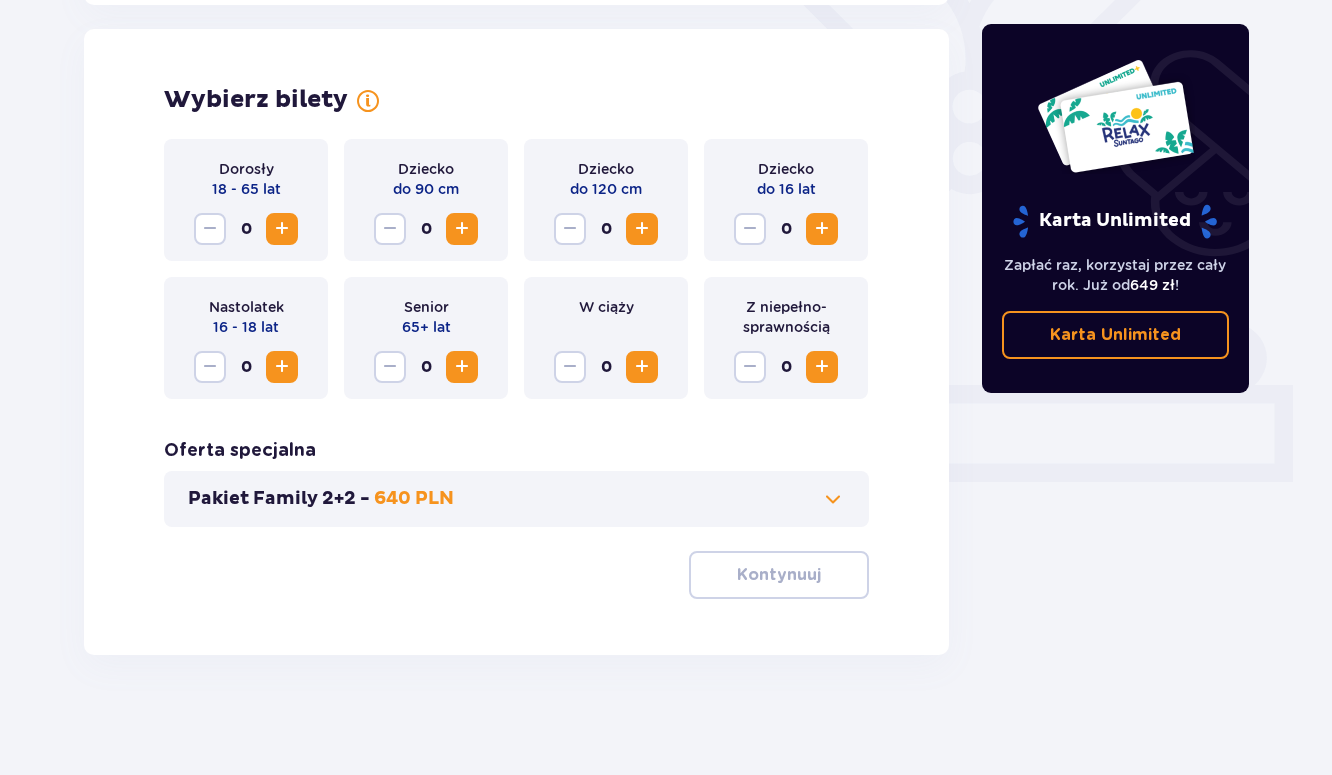 click at bounding box center [282, 229] 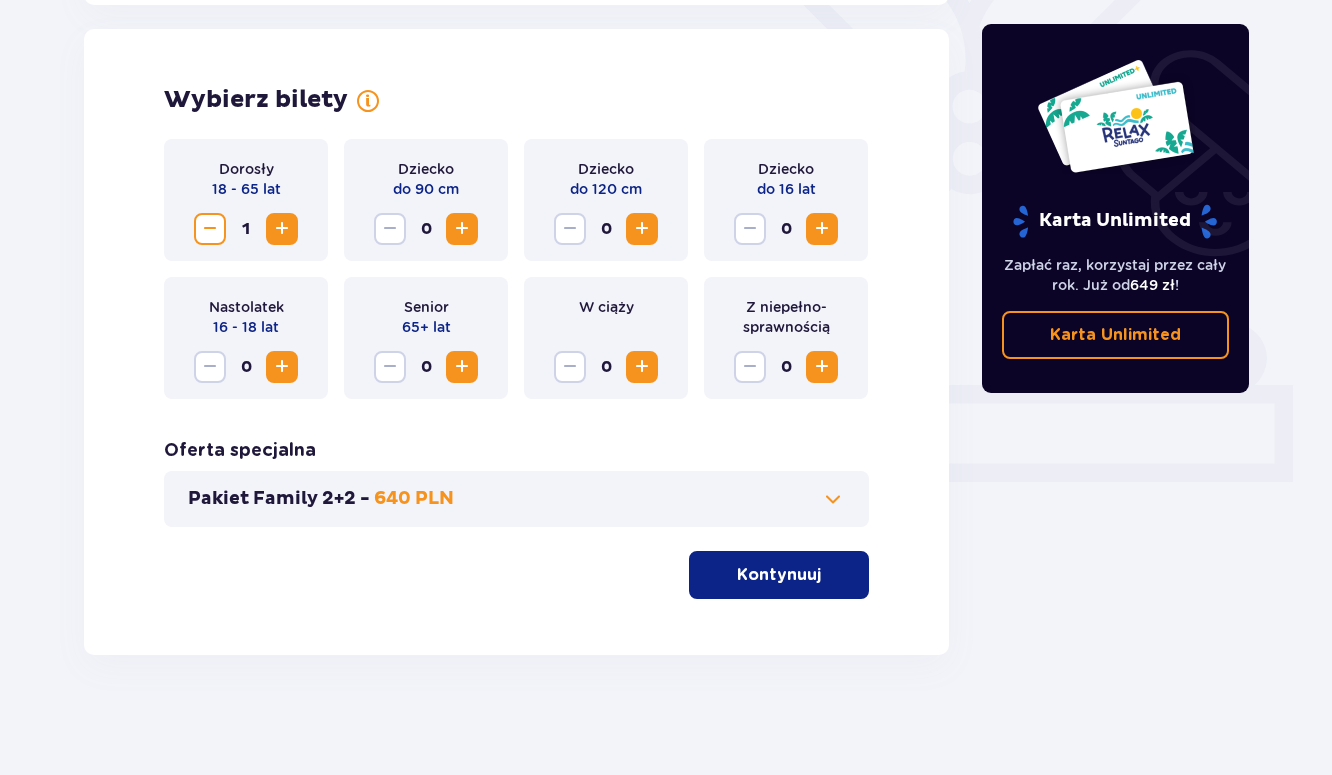 click at bounding box center (282, 229) 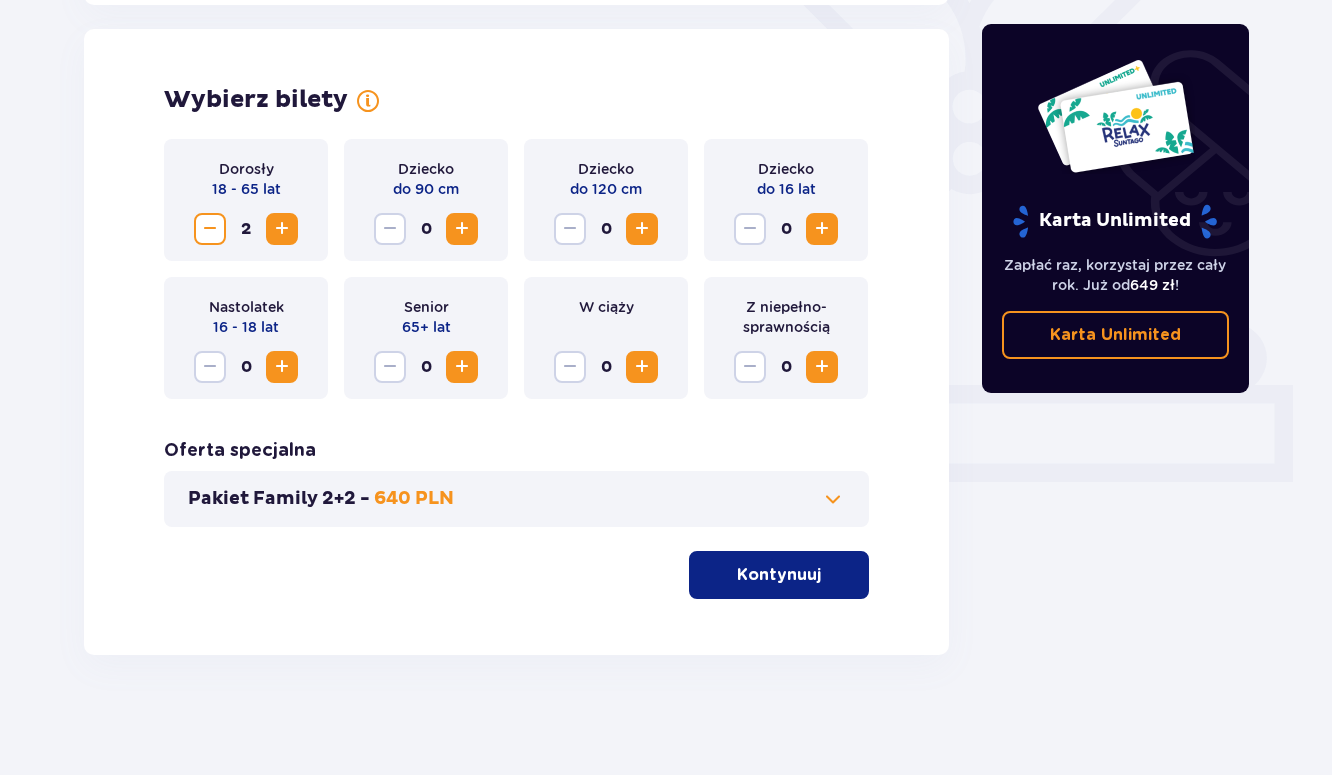 click at bounding box center [822, 229] 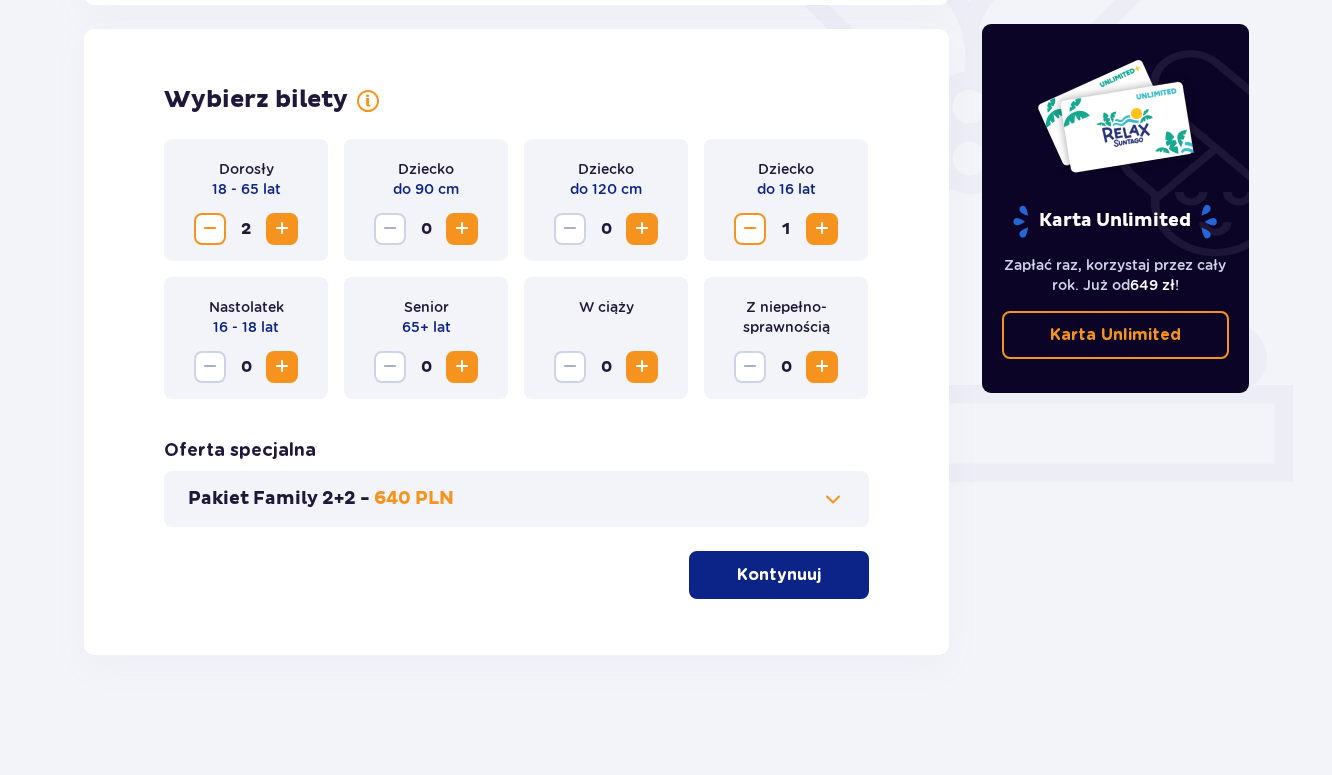 click at bounding box center (833, 499) 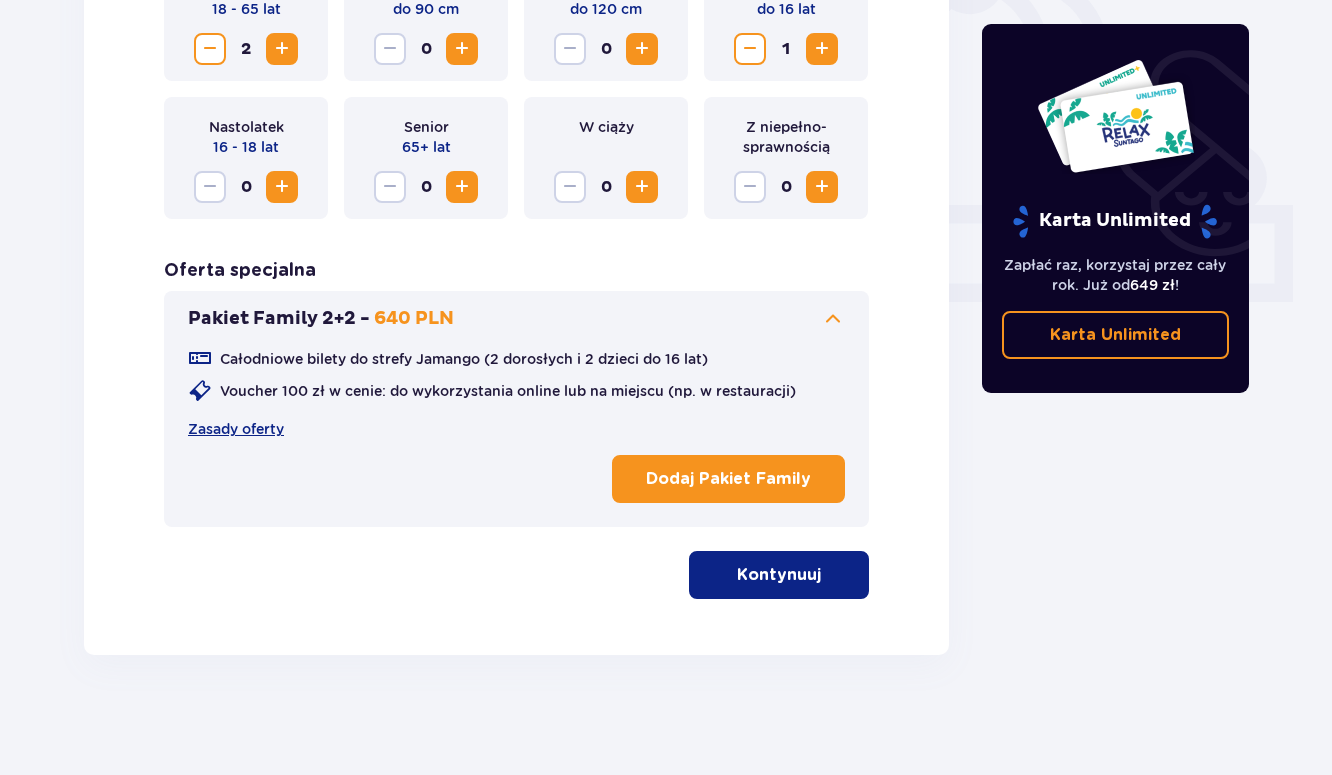 scroll, scrollTop: 631, scrollLeft: 0, axis: vertical 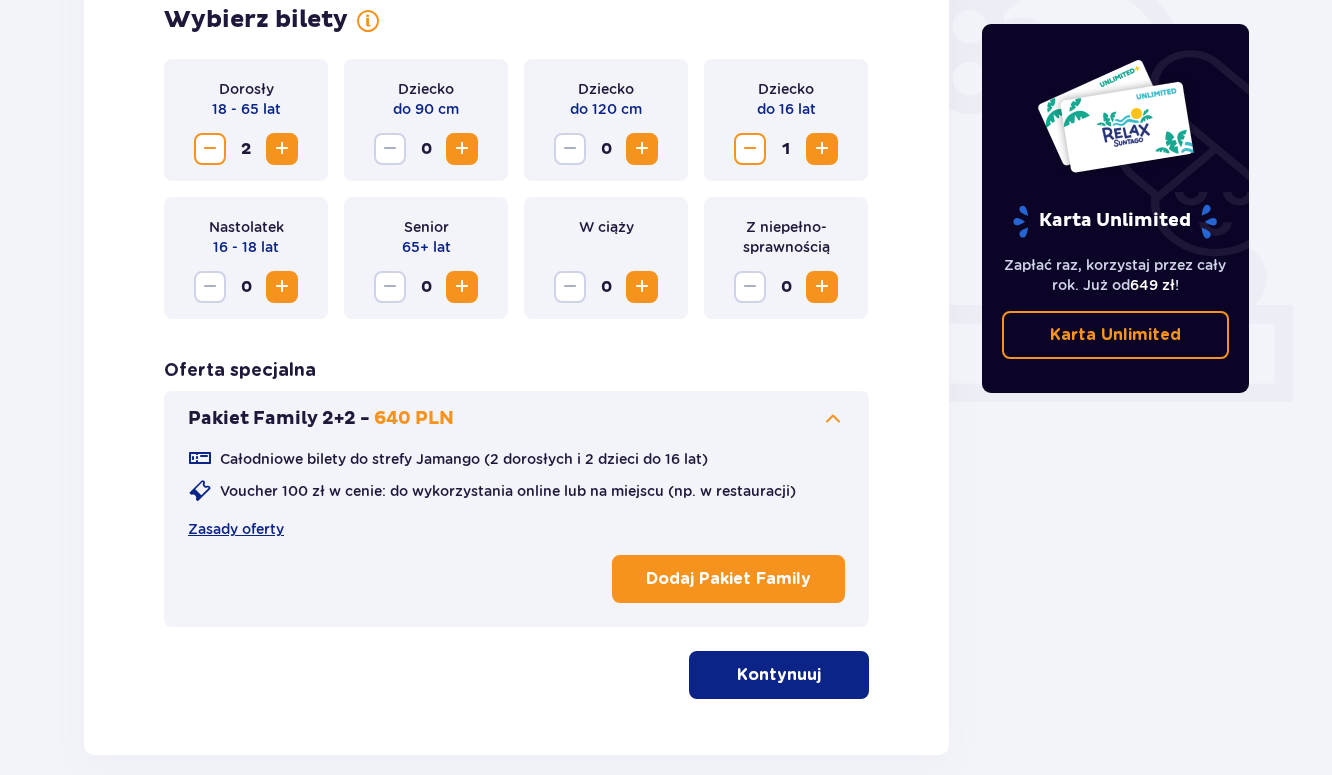 click at bounding box center (833, 419) 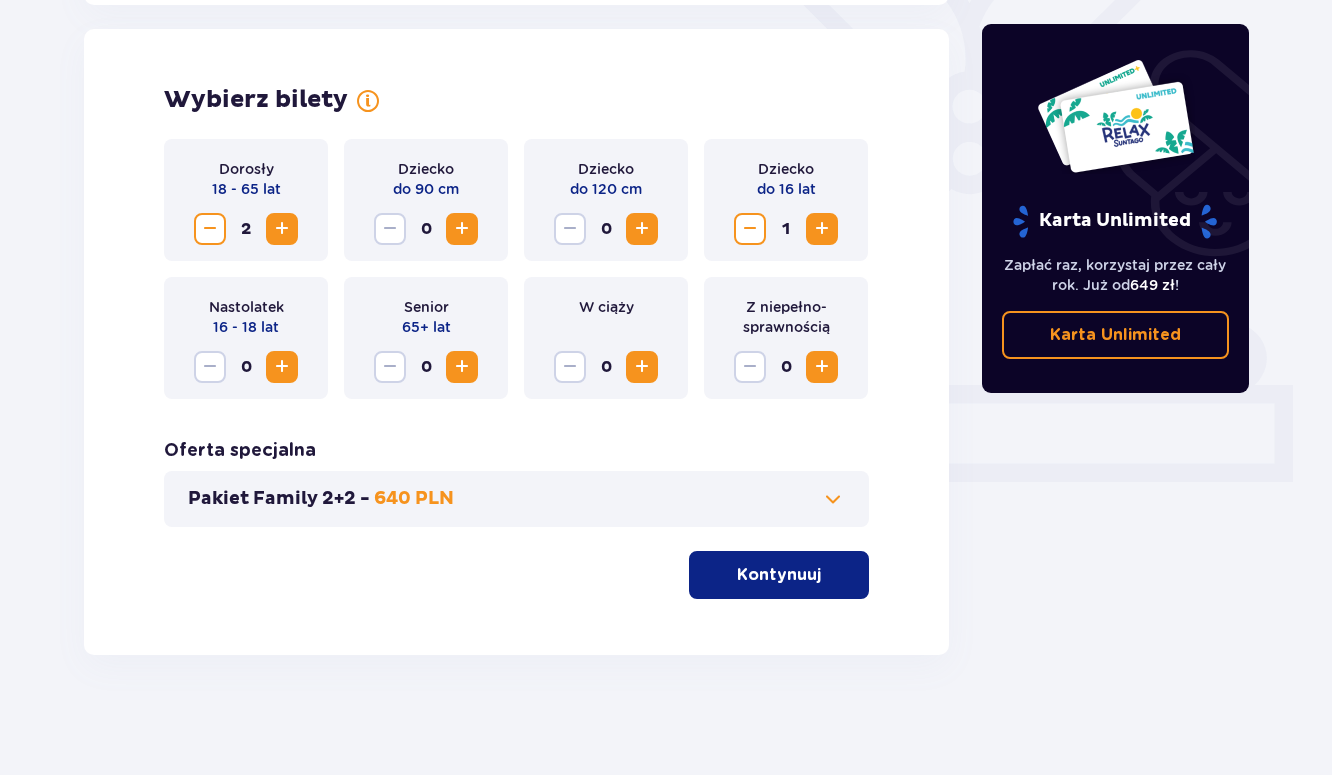 click at bounding box center [825, 575] 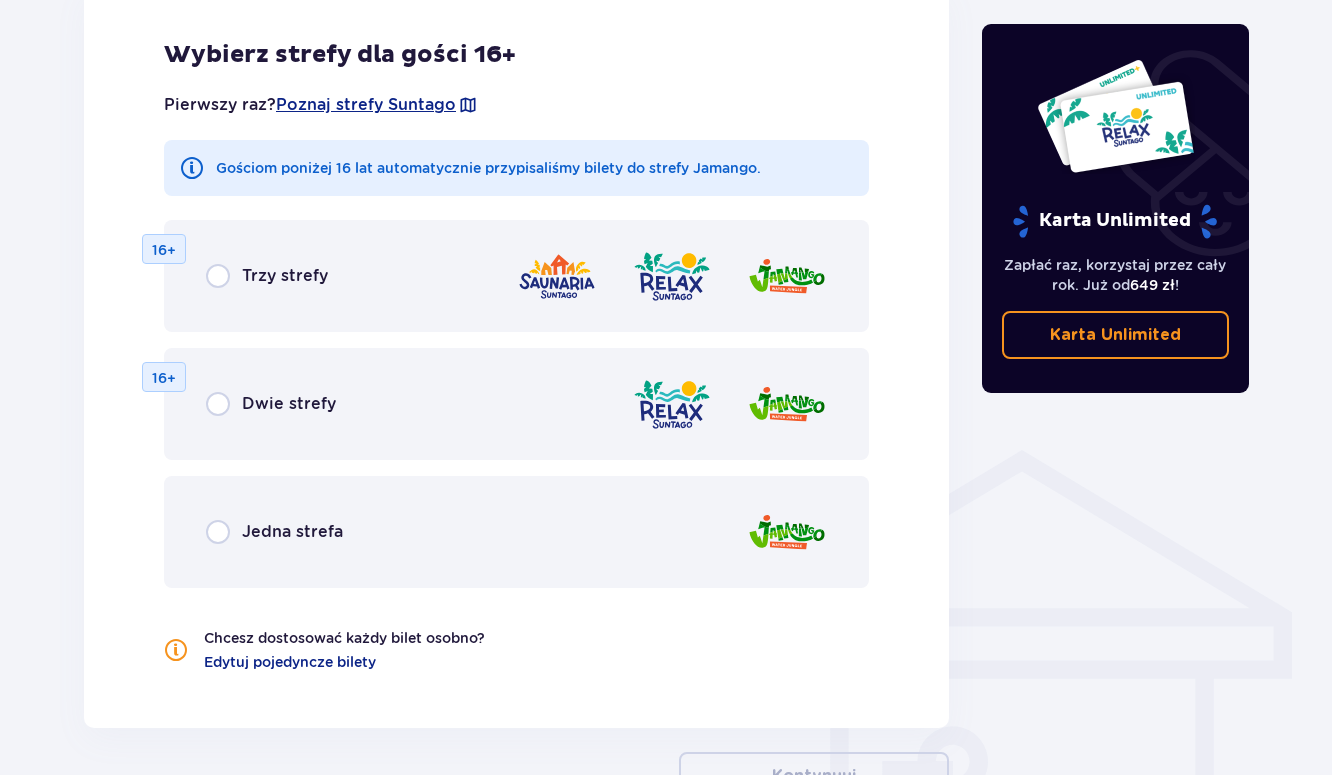 scroll, scrollTop: 1210, scrollLeft: 0, axis: vertical 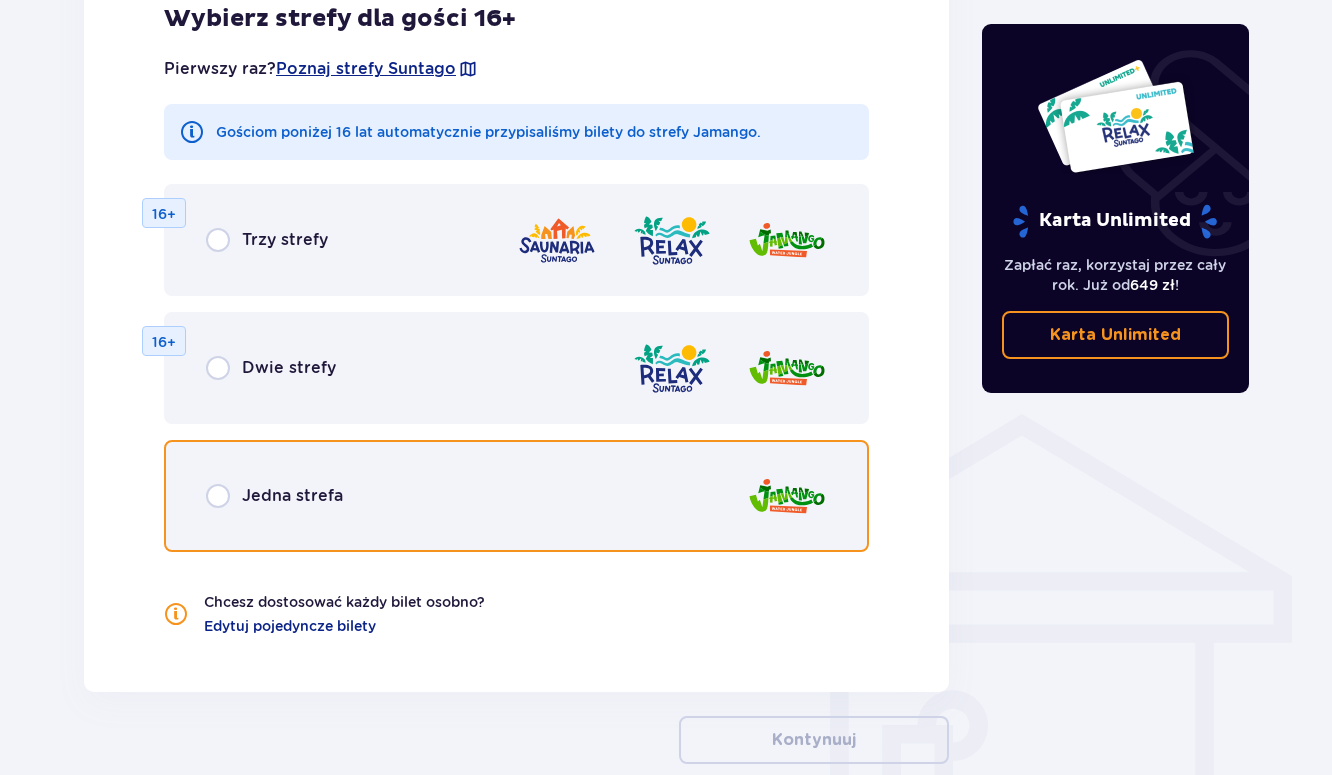 click at bounding box center [218, 496] 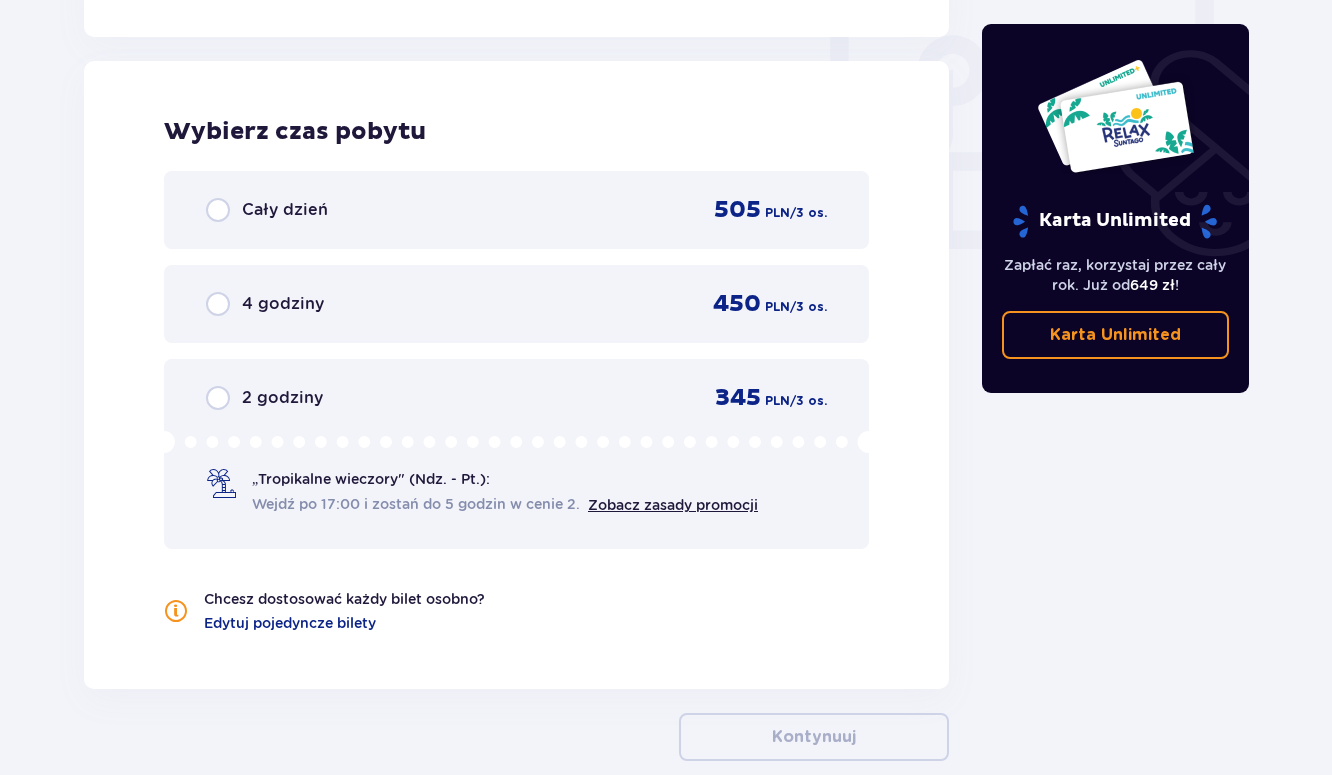 scroll, scrollTop: 1878, scrollLeft: 0, axis: vertical 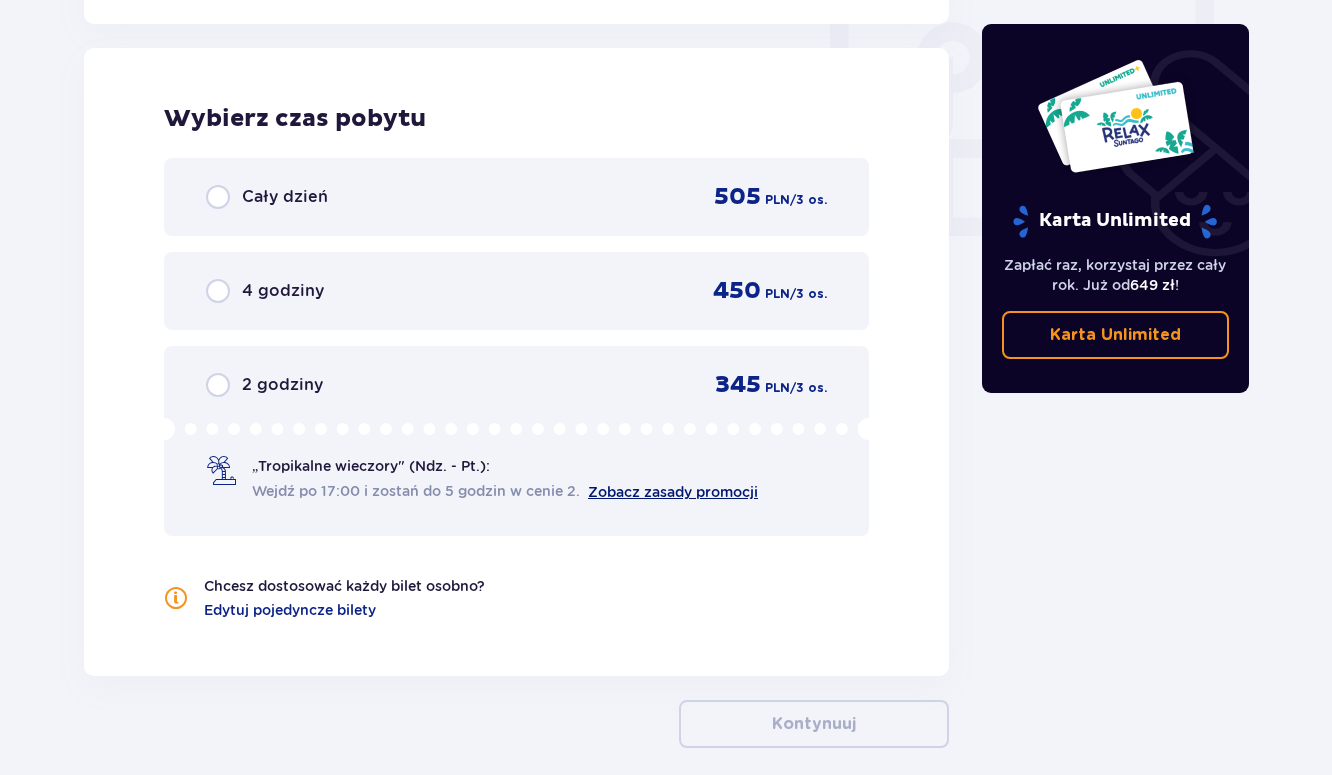 click on "Zobacz zasady promocji" at bounding box center [673, 492] 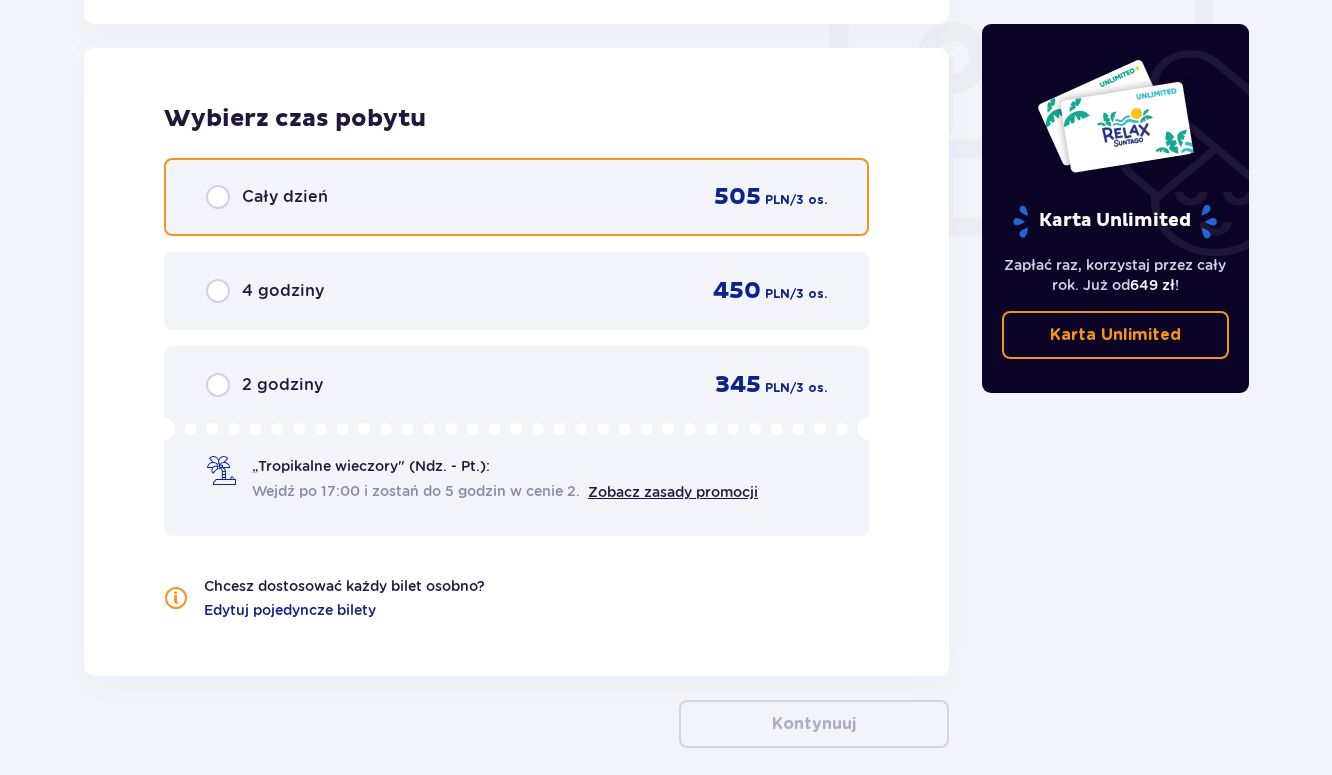 click at bounding box center (218, 197) 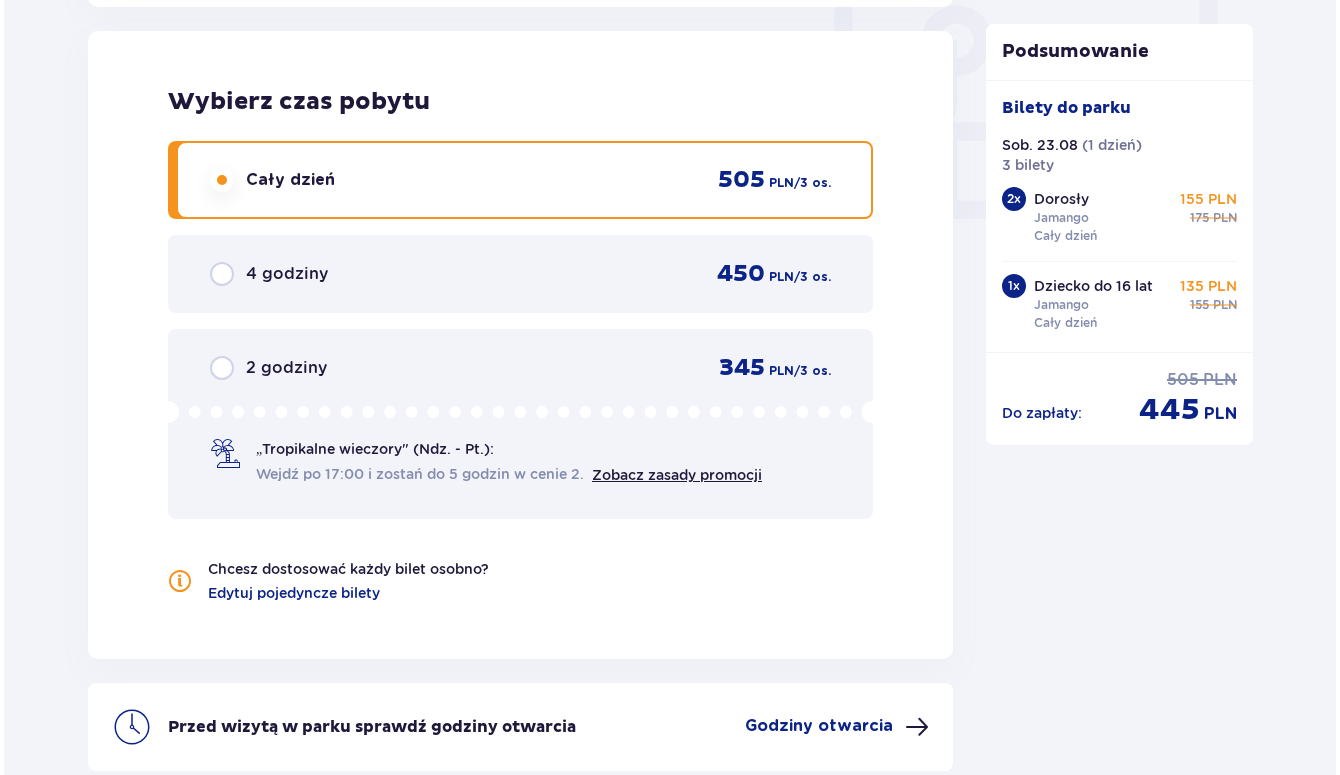scroll, scrollTop: 2083, scrollLeft: 0, axis: vertical 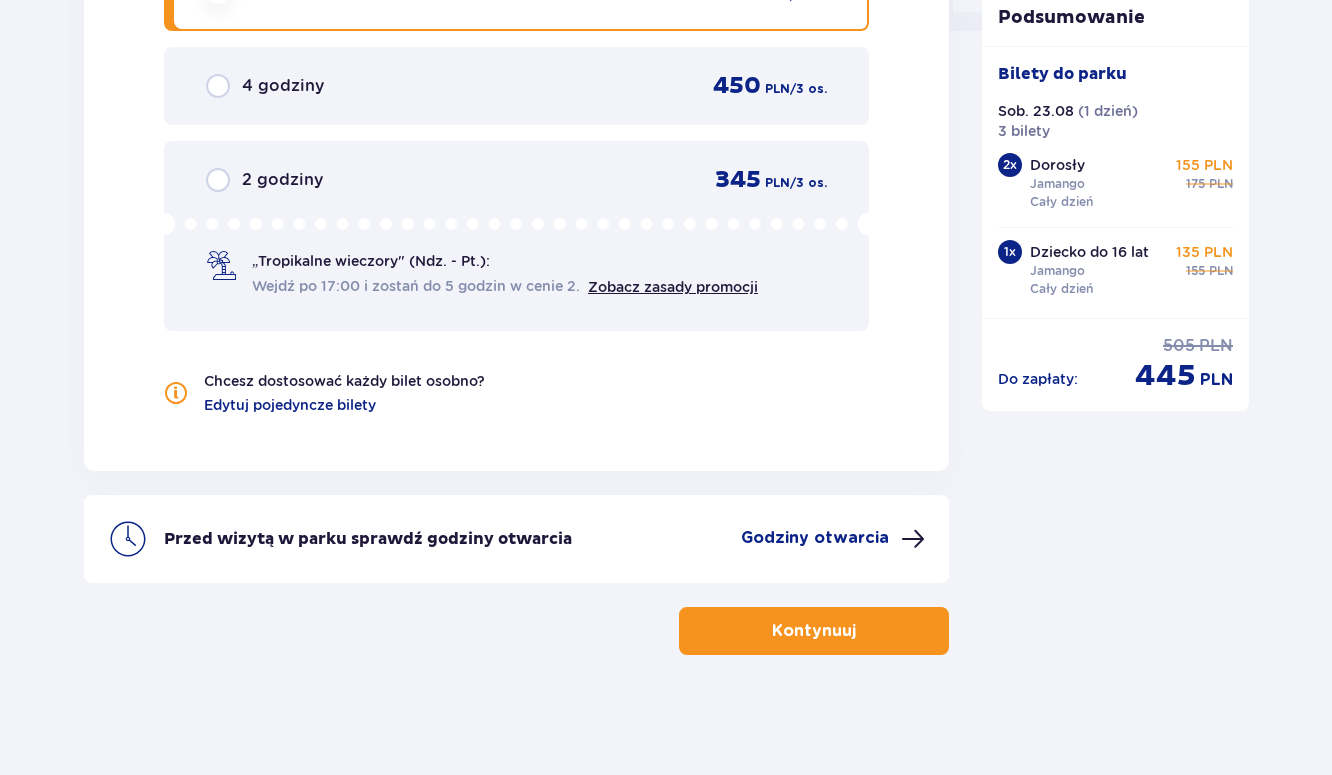 click on "Godziny otwarcia" at bounding box center (815, 538) 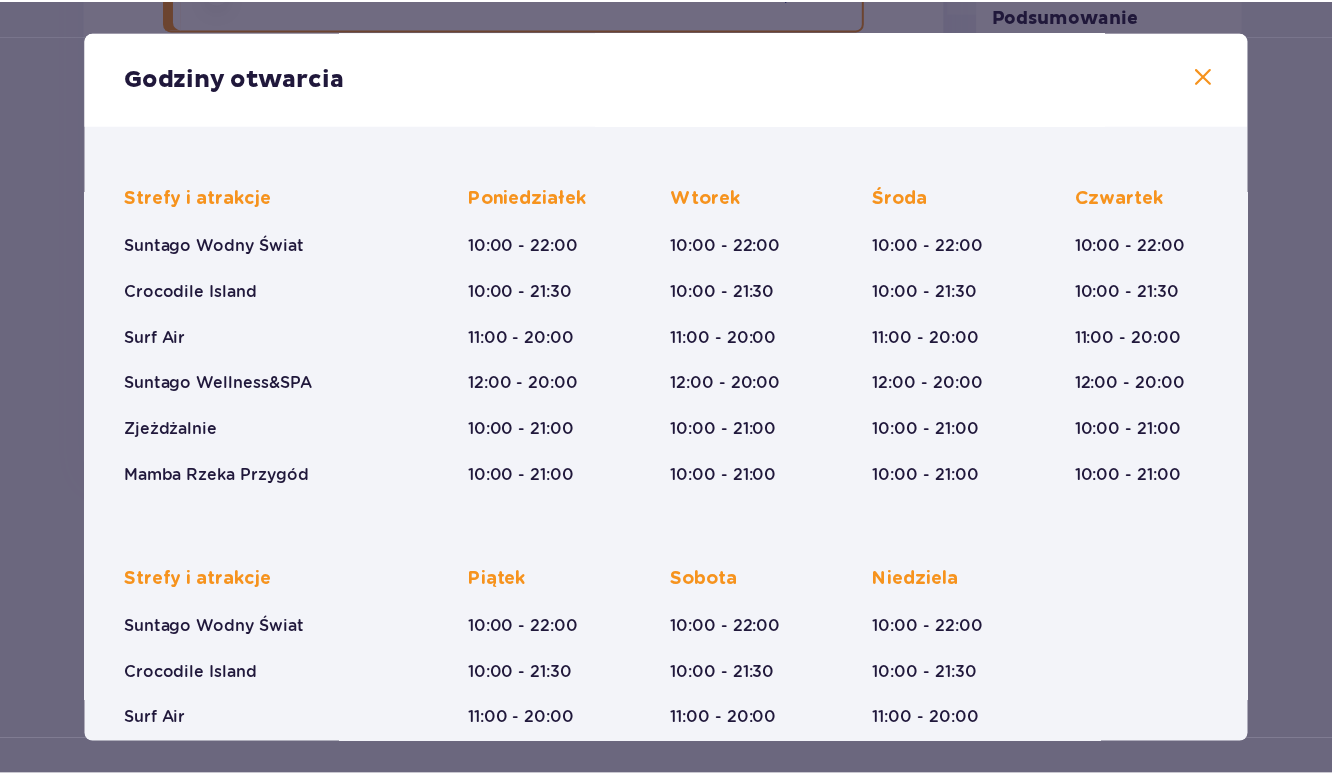 scroll, scrollTop: 263, scrollLeft: 0, axis: vertical 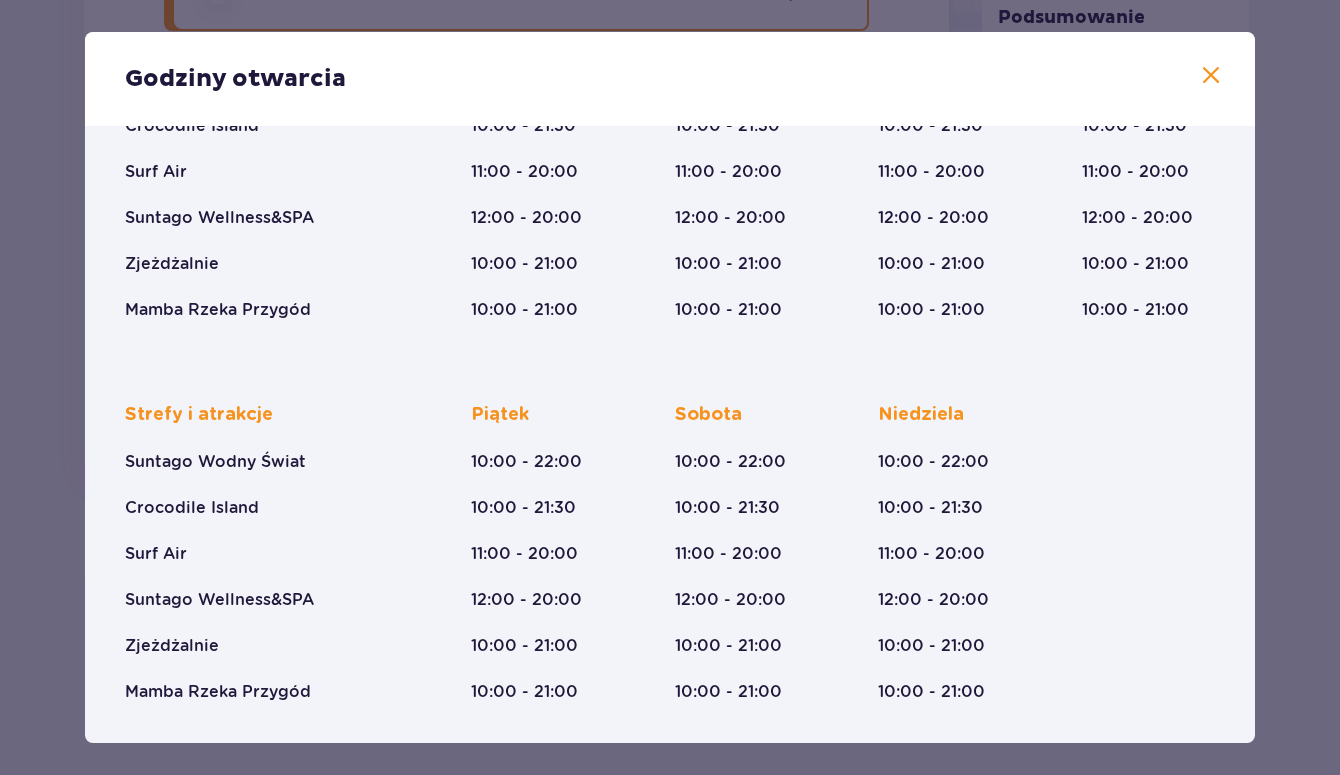 click at bounding box center [1211, 76] 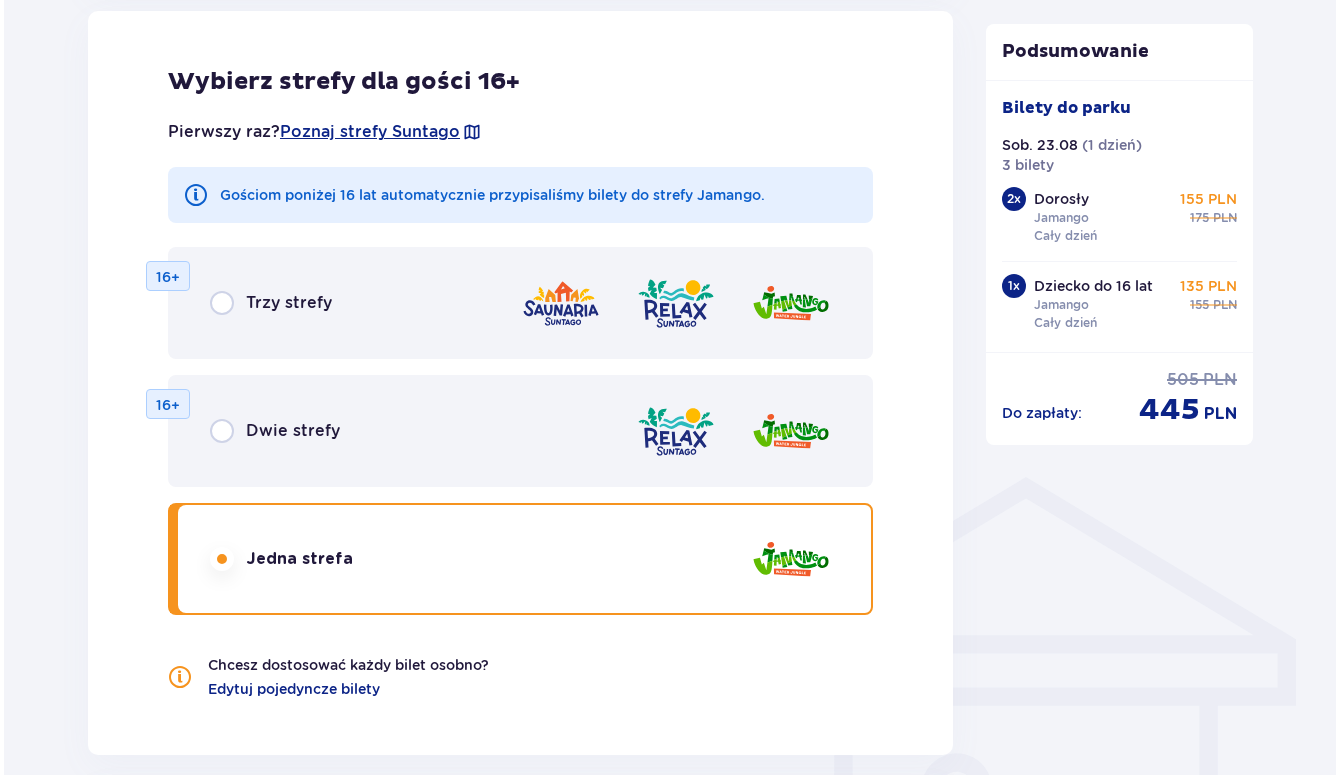 scroll, scrollTop: 1183, scrollLeft: 0, axis: vertical 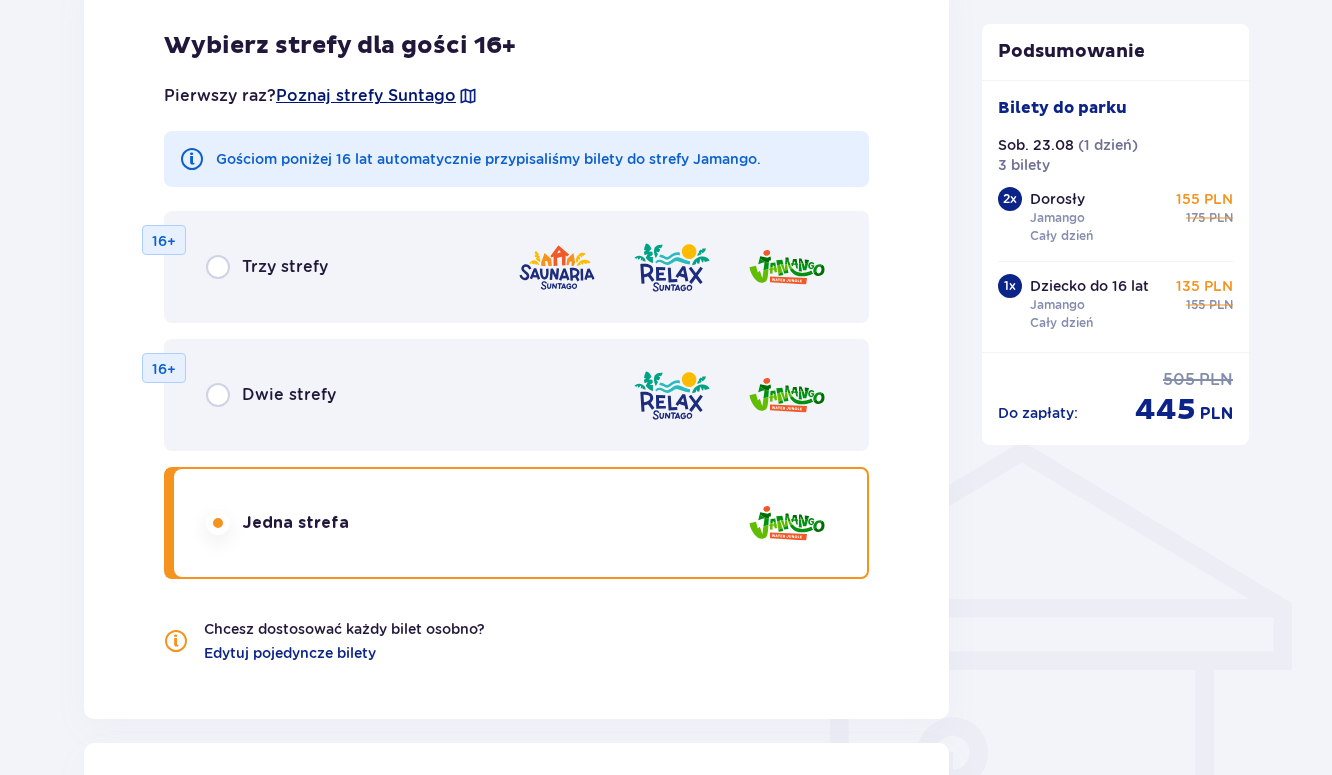 click on "Poznaj strefy Suntago" at bounding box center (366, 96) 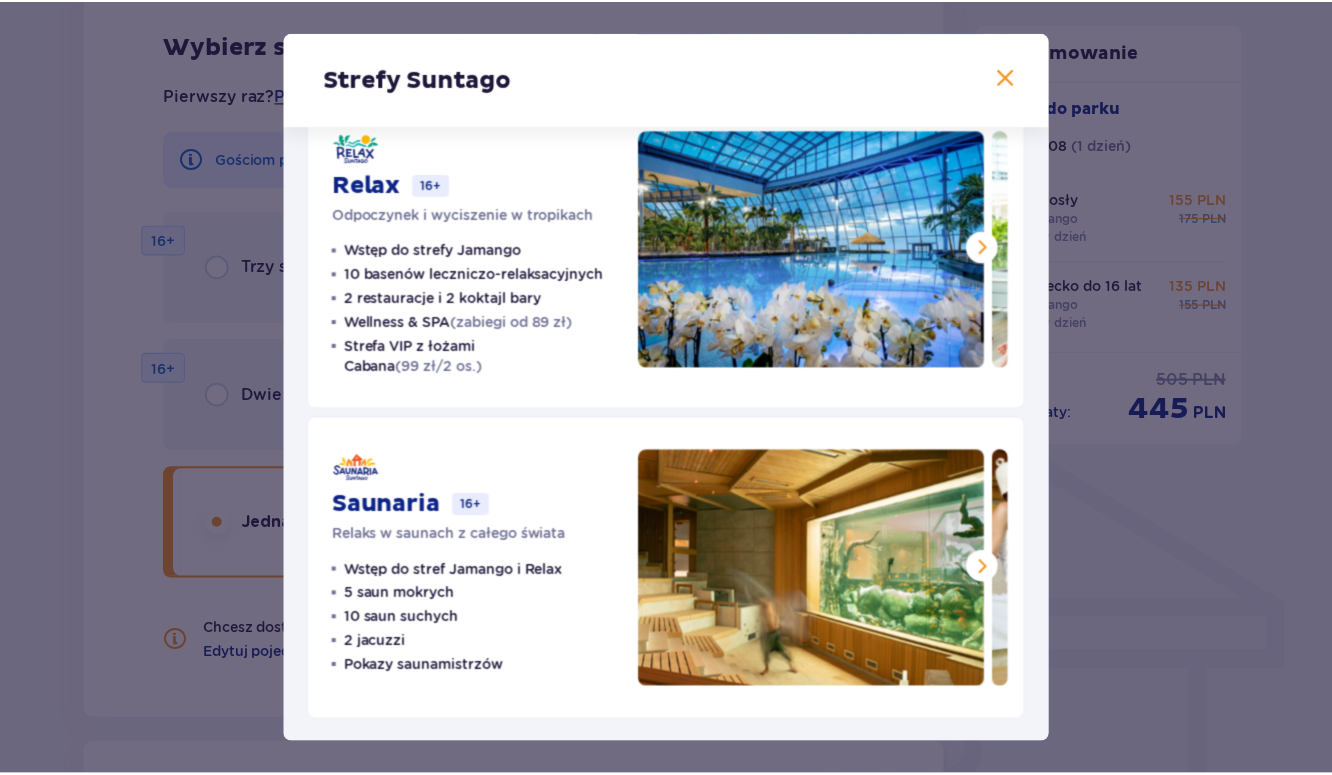scroll, scrollTop: 375, scrollLeft: 0, axis: vertical 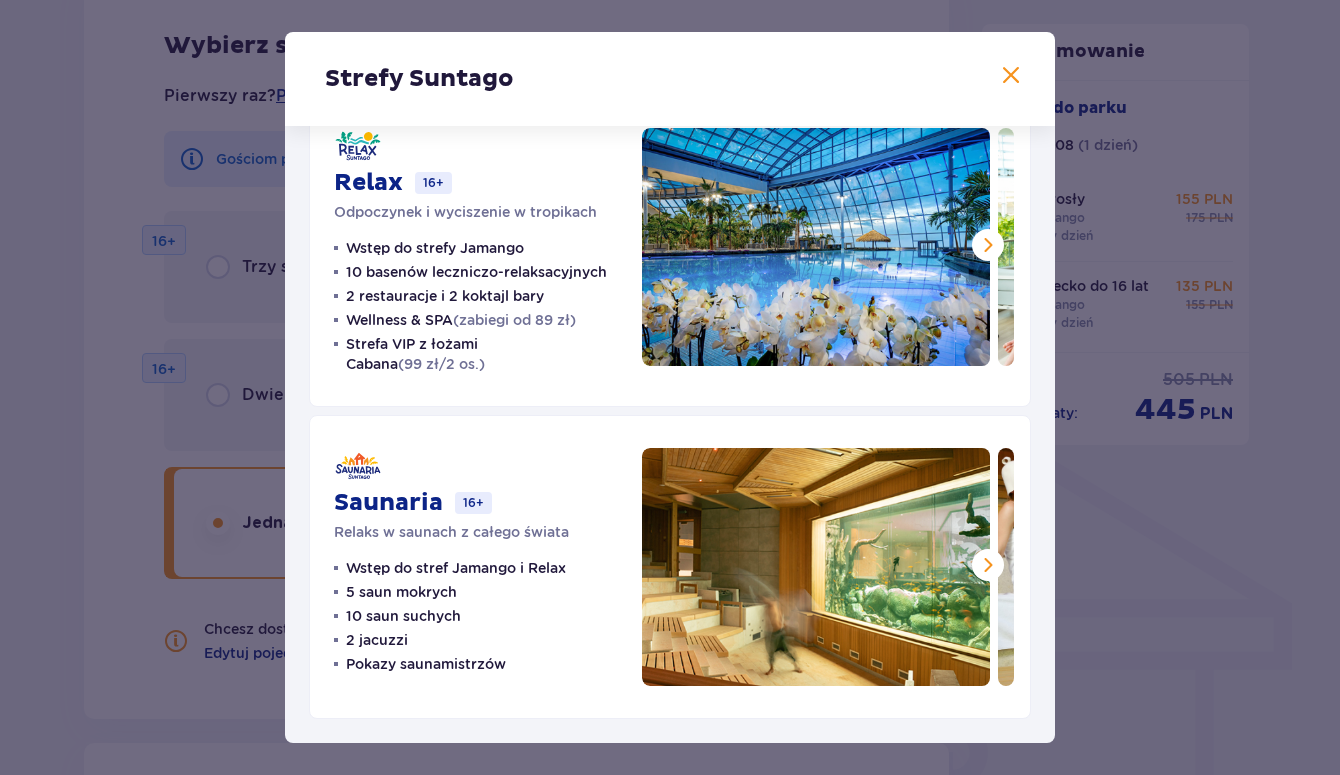 click at bounding box center (988, 565) 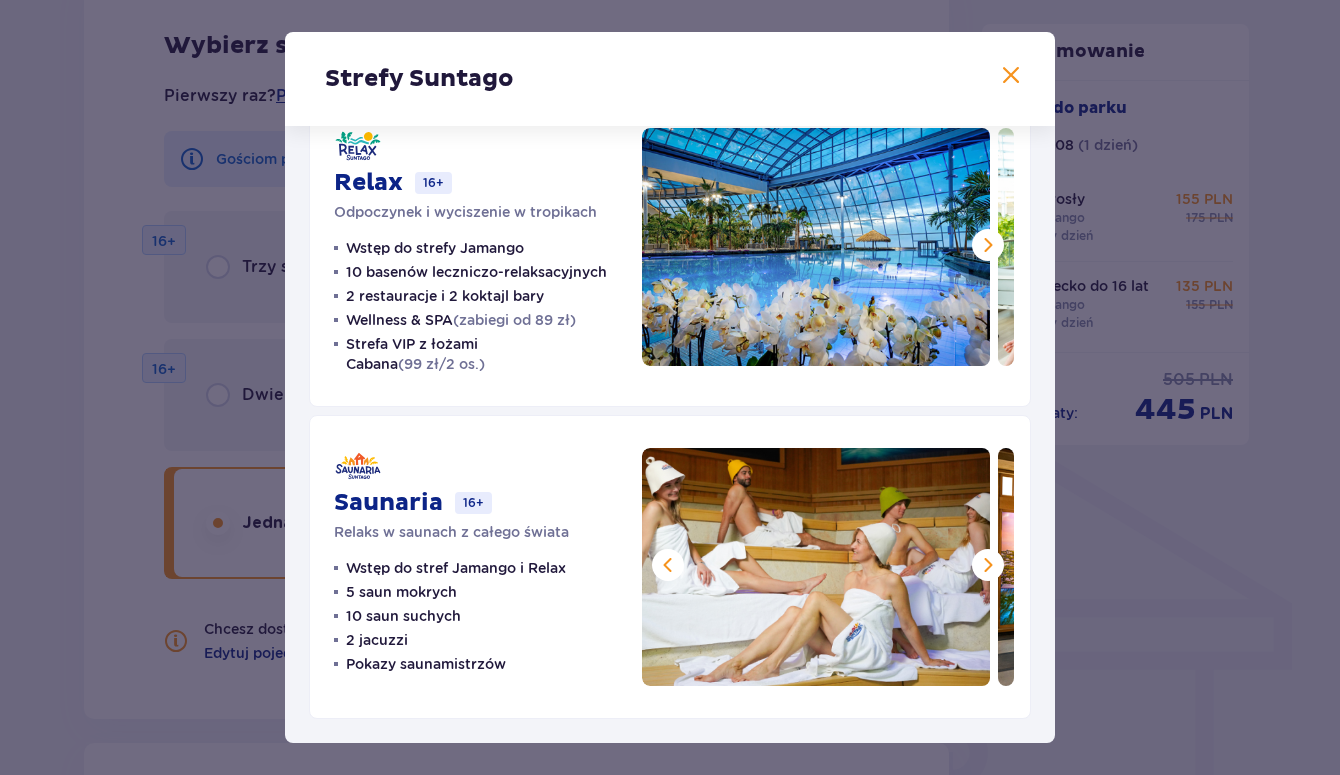click at bounding box center (988, 565) 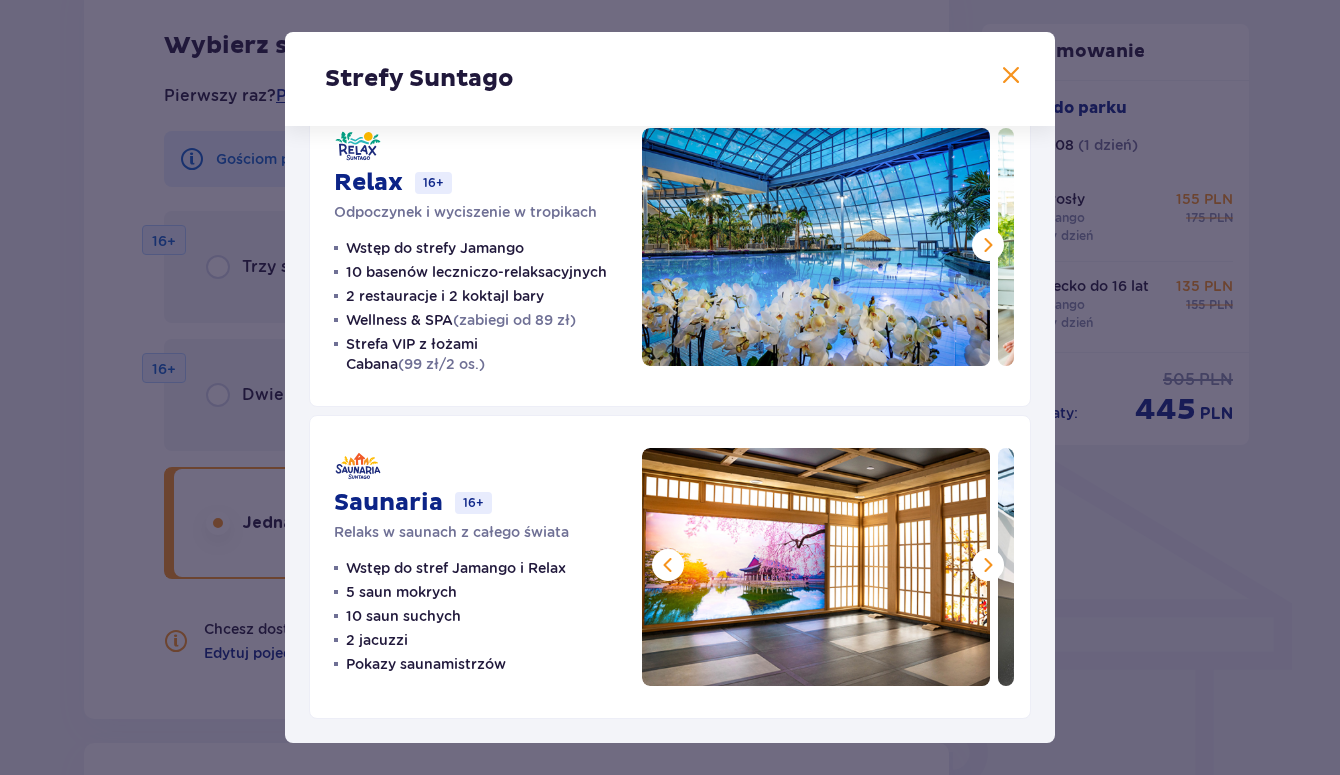 click at bounding box center [988, 565] 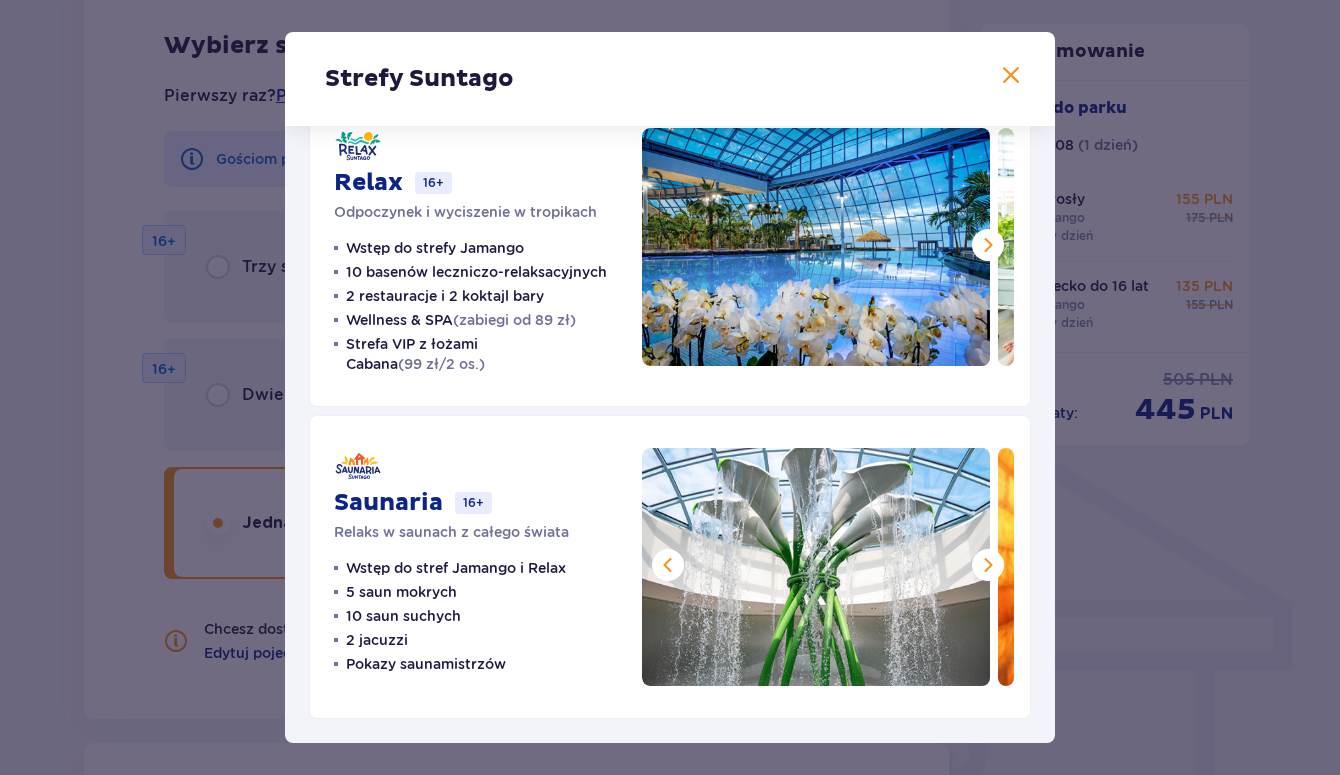 click at bounding box center [988, 565] 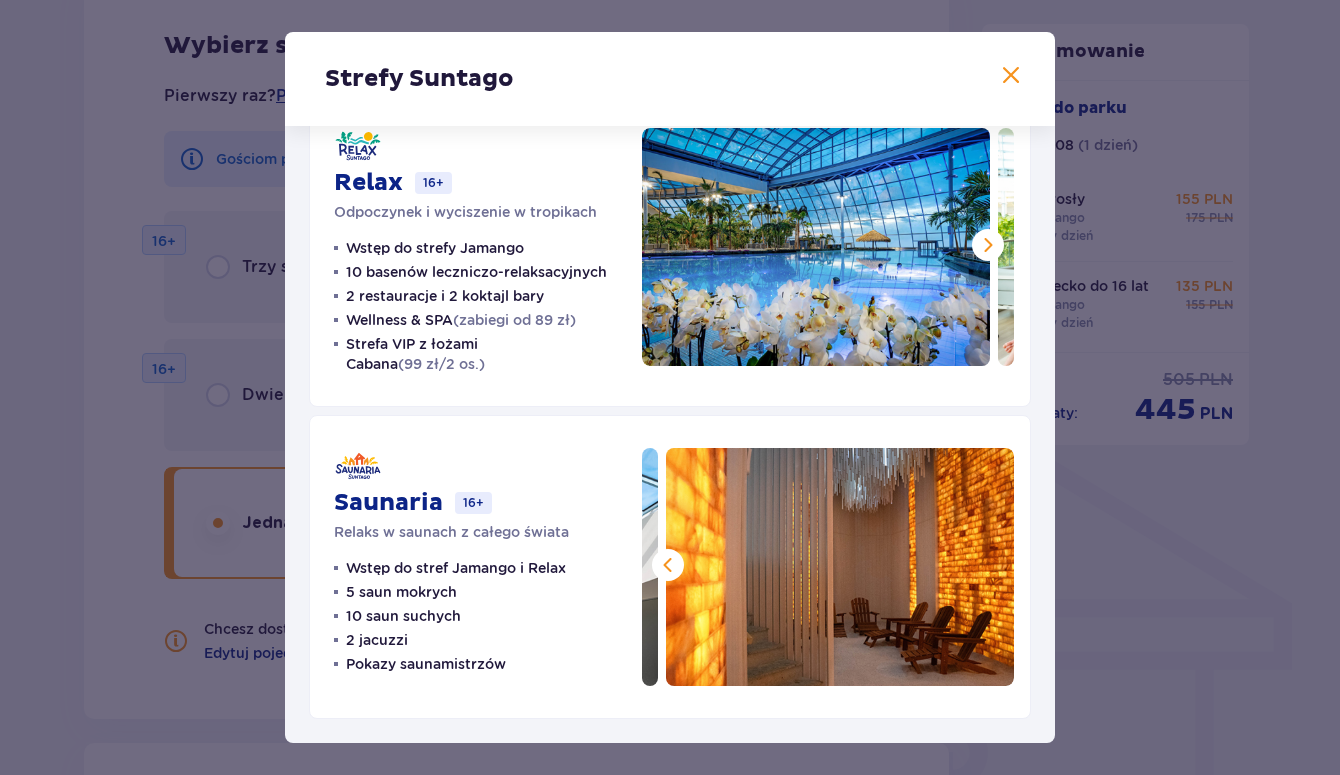 click at bounding box center (988, 245) 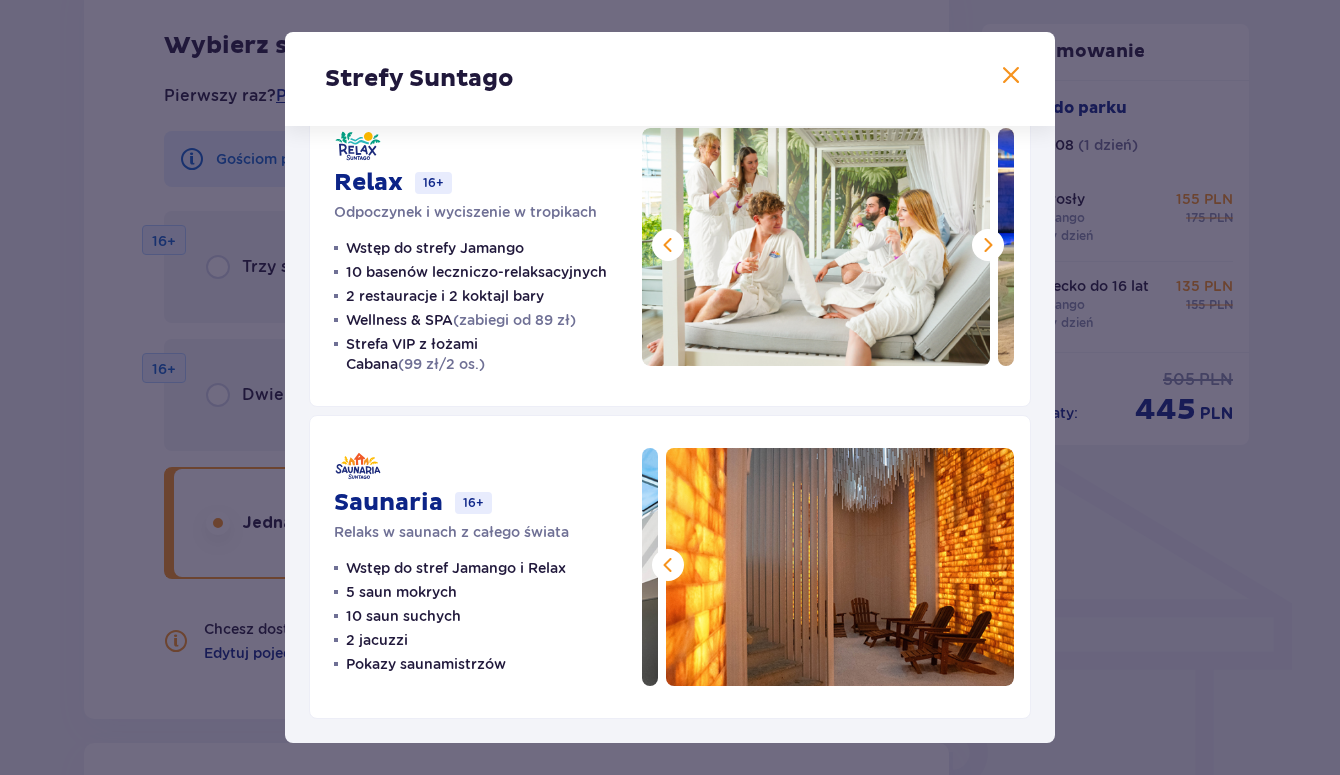 click at bounding box center [988, 245] 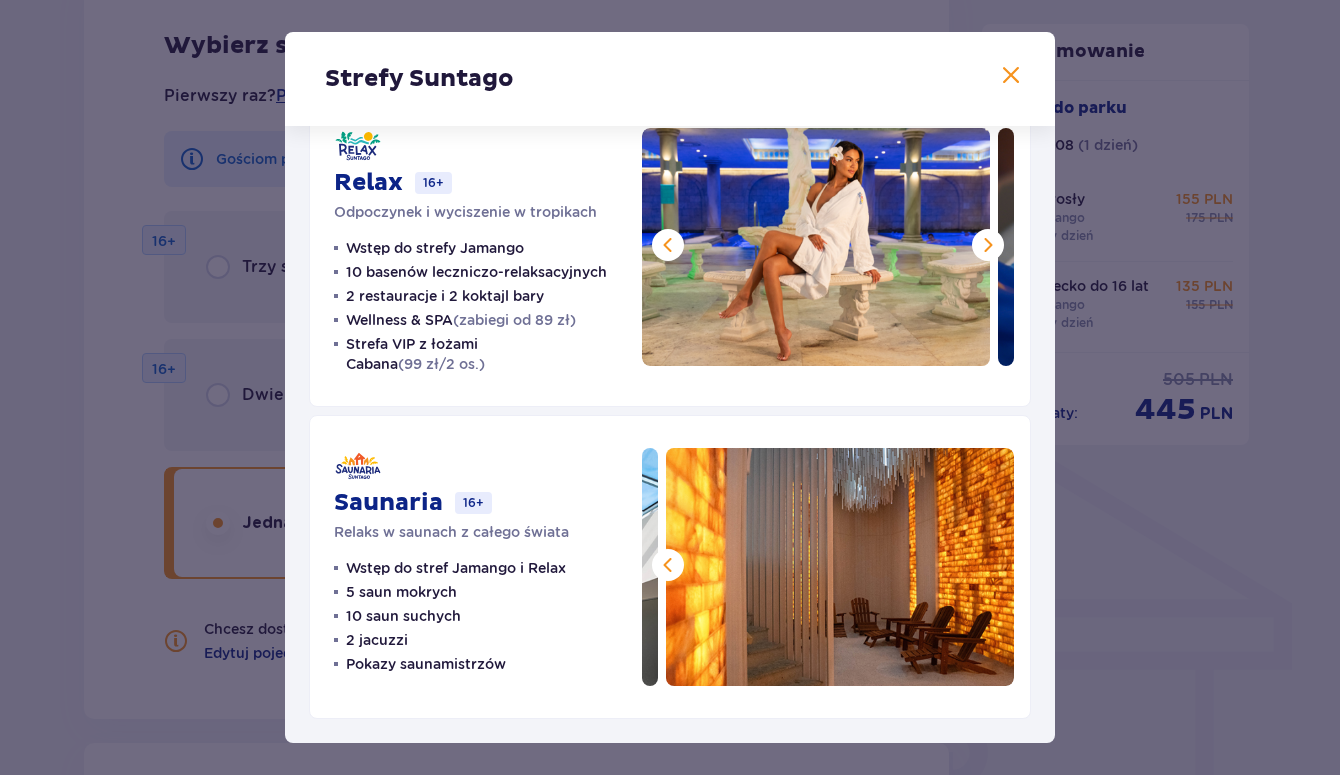 click at bounding box center [988, 245] 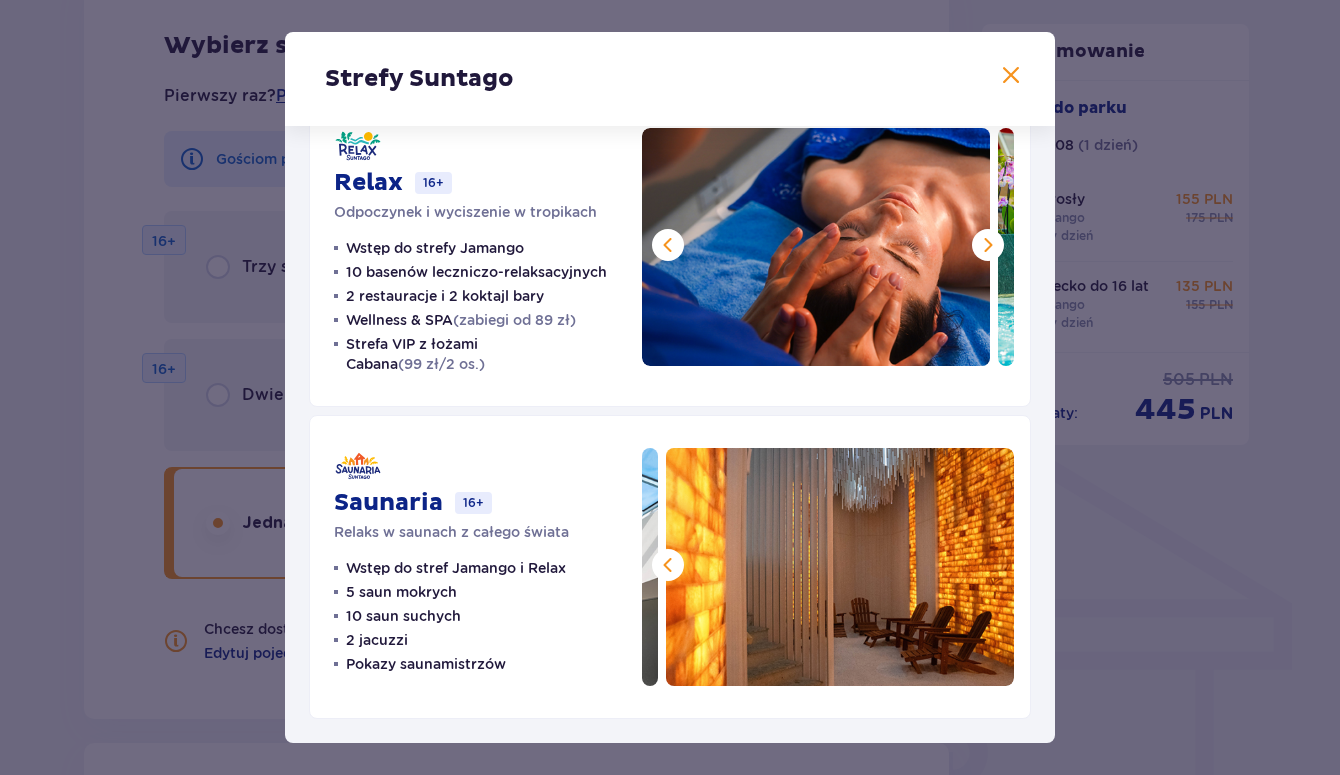 click at bounding box center (988, 245) 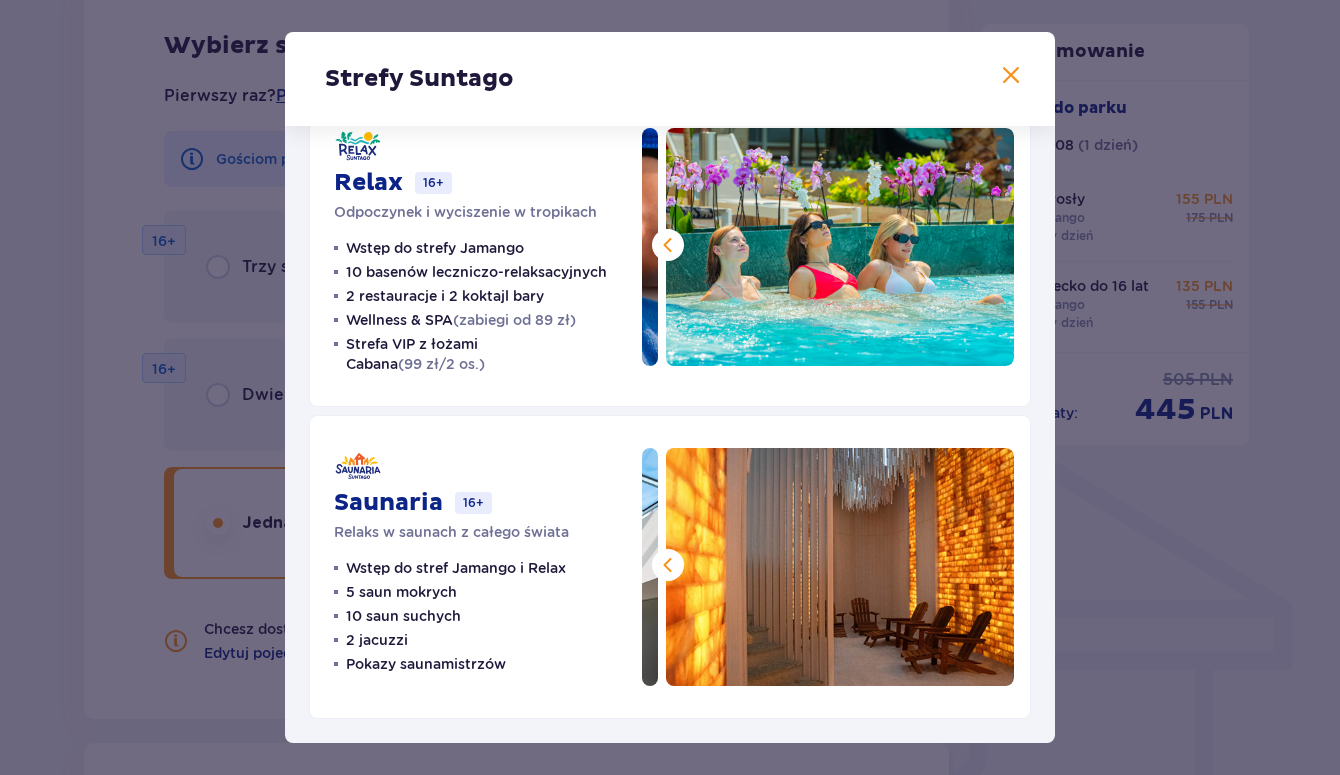 click at bounding box center [840, 247] 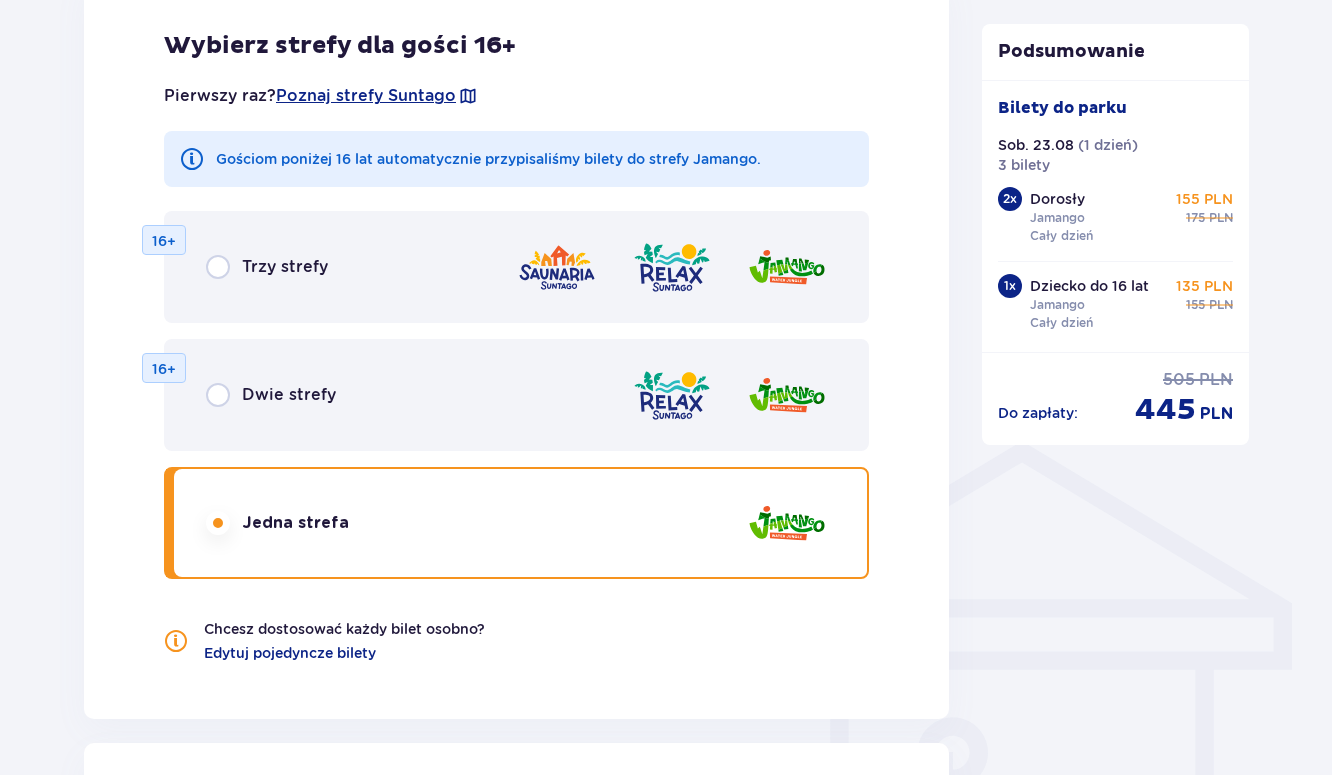 click on "Podsumowanie Bilety do parku Sob. 23.08   ( 1 dzień ) 3 bilety 2 x Dorosły Jamango Cały dzień 155 PLN 175 PLN 1 x Dziecko do 16 lat Jamango Cały dzień 135 PLN 155 PLN Do zapłaty : 505 PLN 445 PLN" at bounding box center (1116, 292) 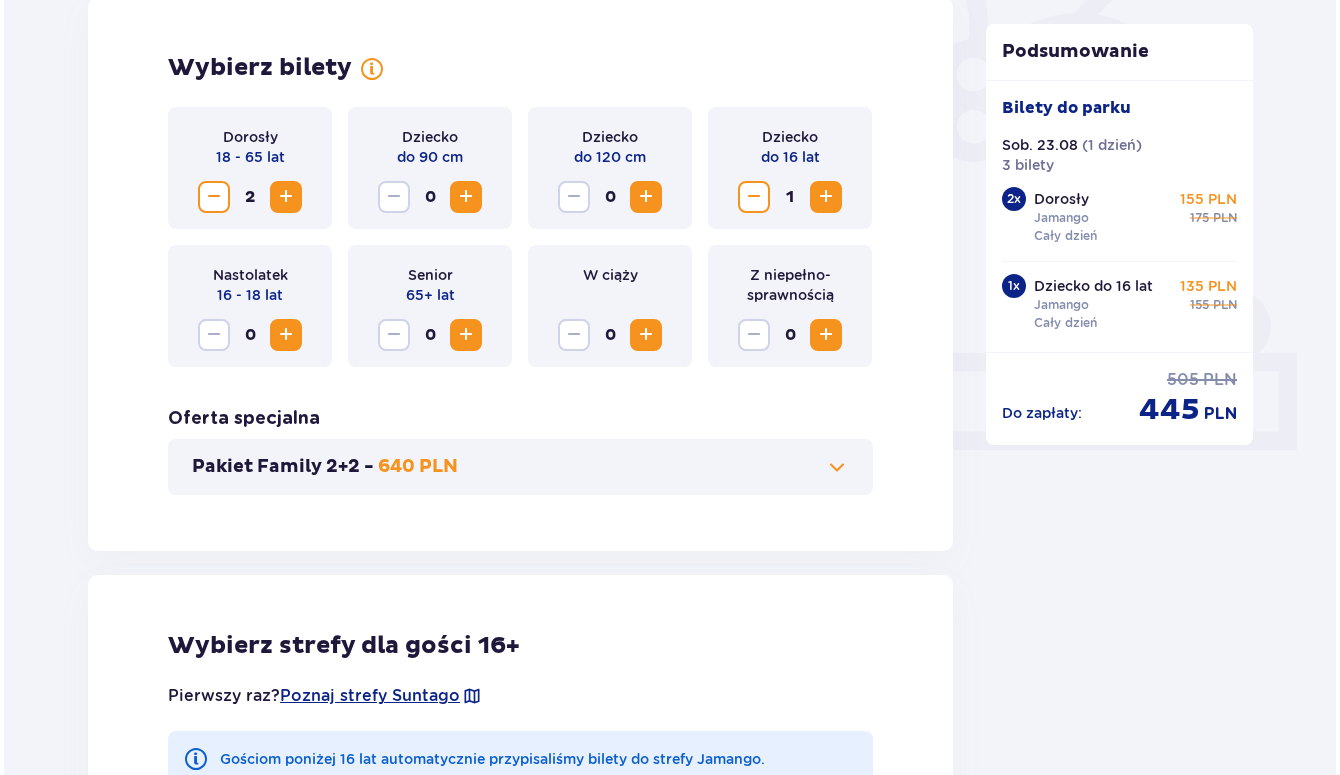 scroll, scrollTop: 683, scrollLeft: 0, axis: vertical 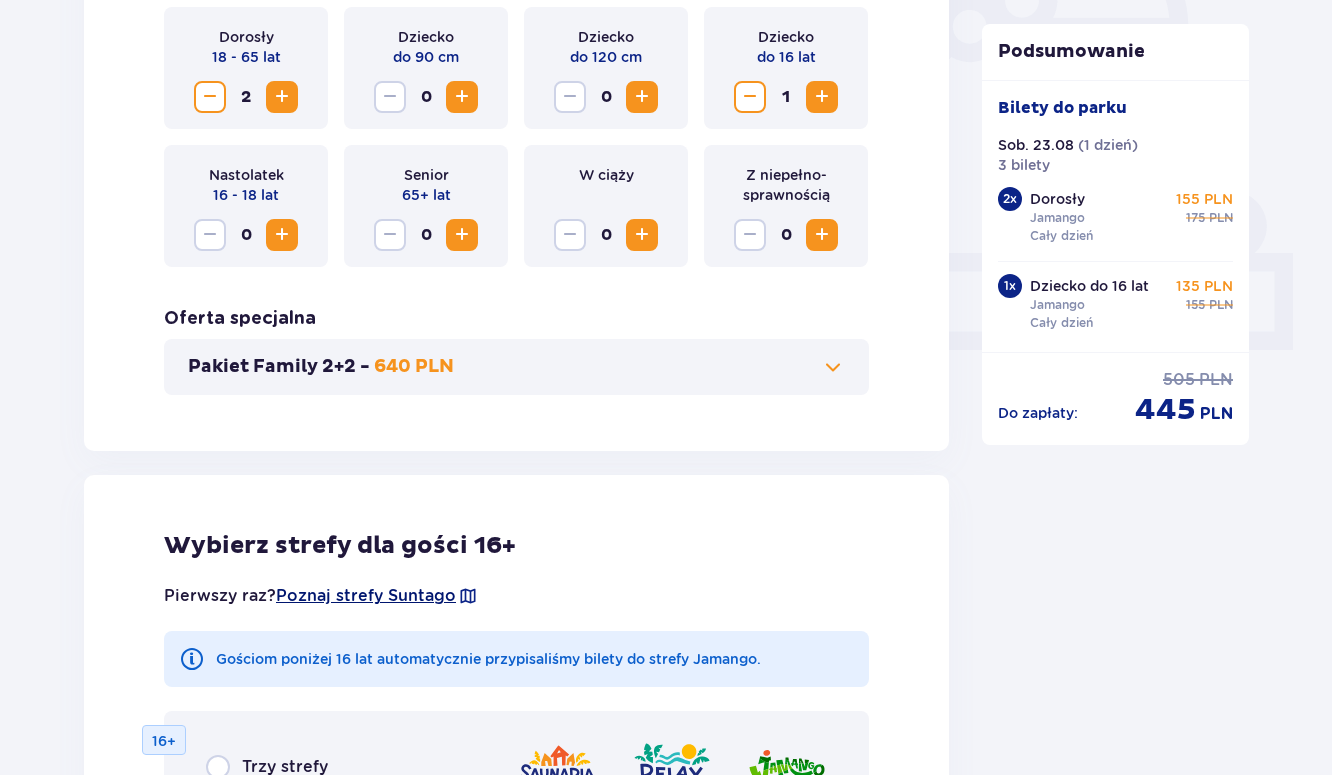 click on "Poznaj strefy Suntago" at bounding box center [366, 596] 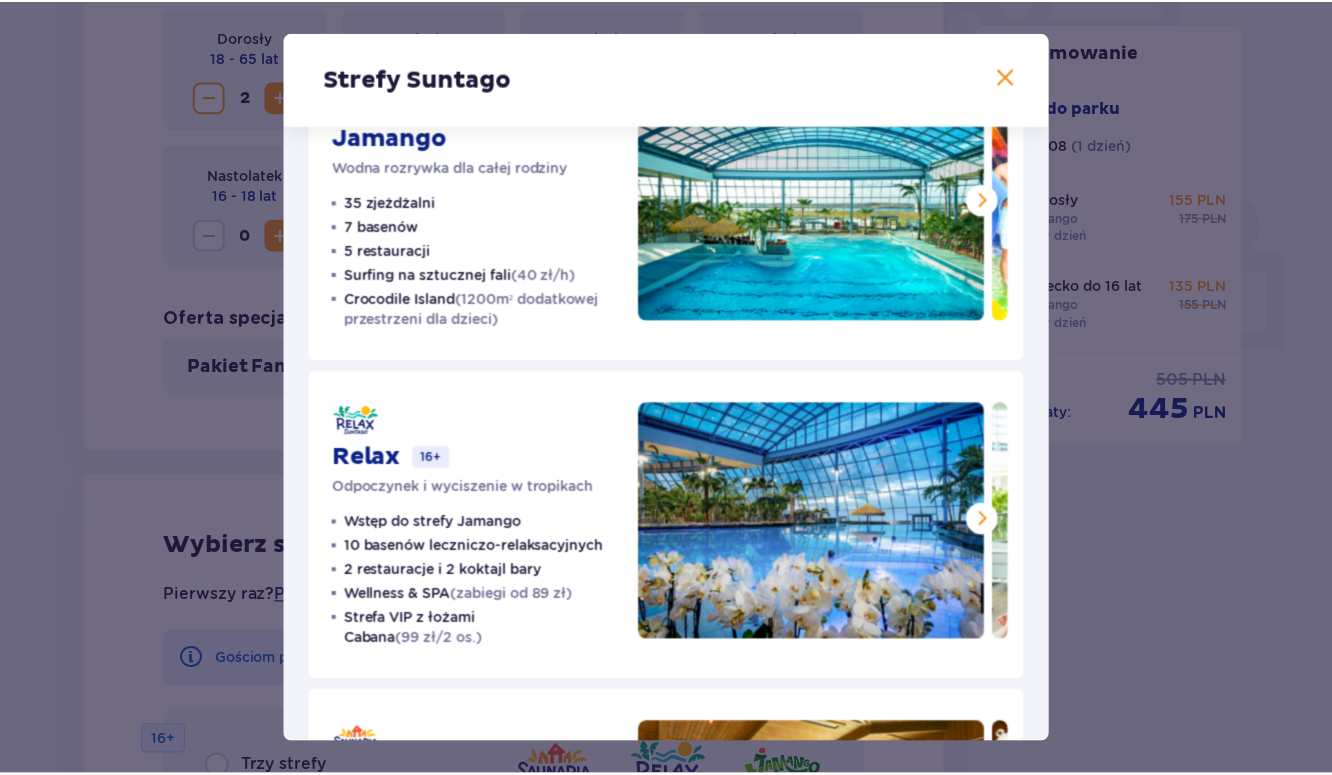 scroll, scrollTop: 0, scrollLeft: 0, axis: both 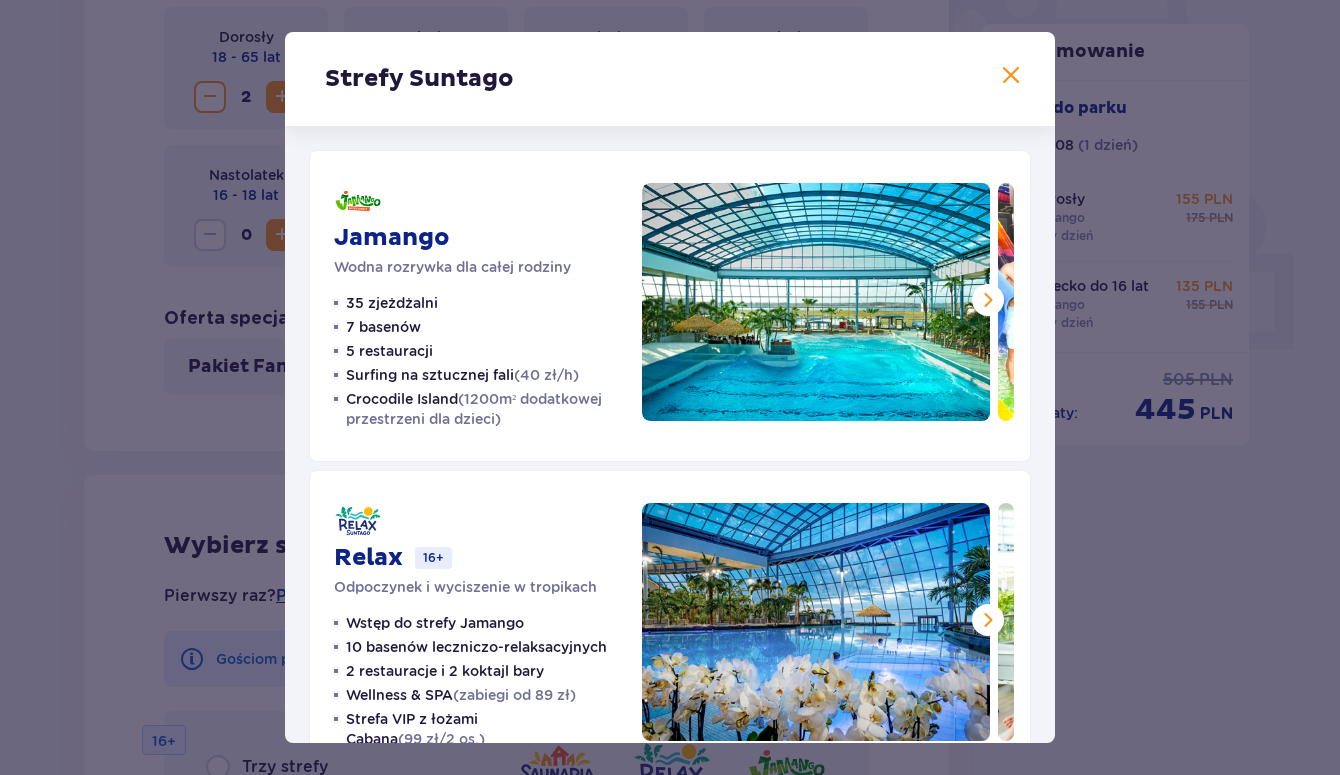 click at bounding box center (988, 300) 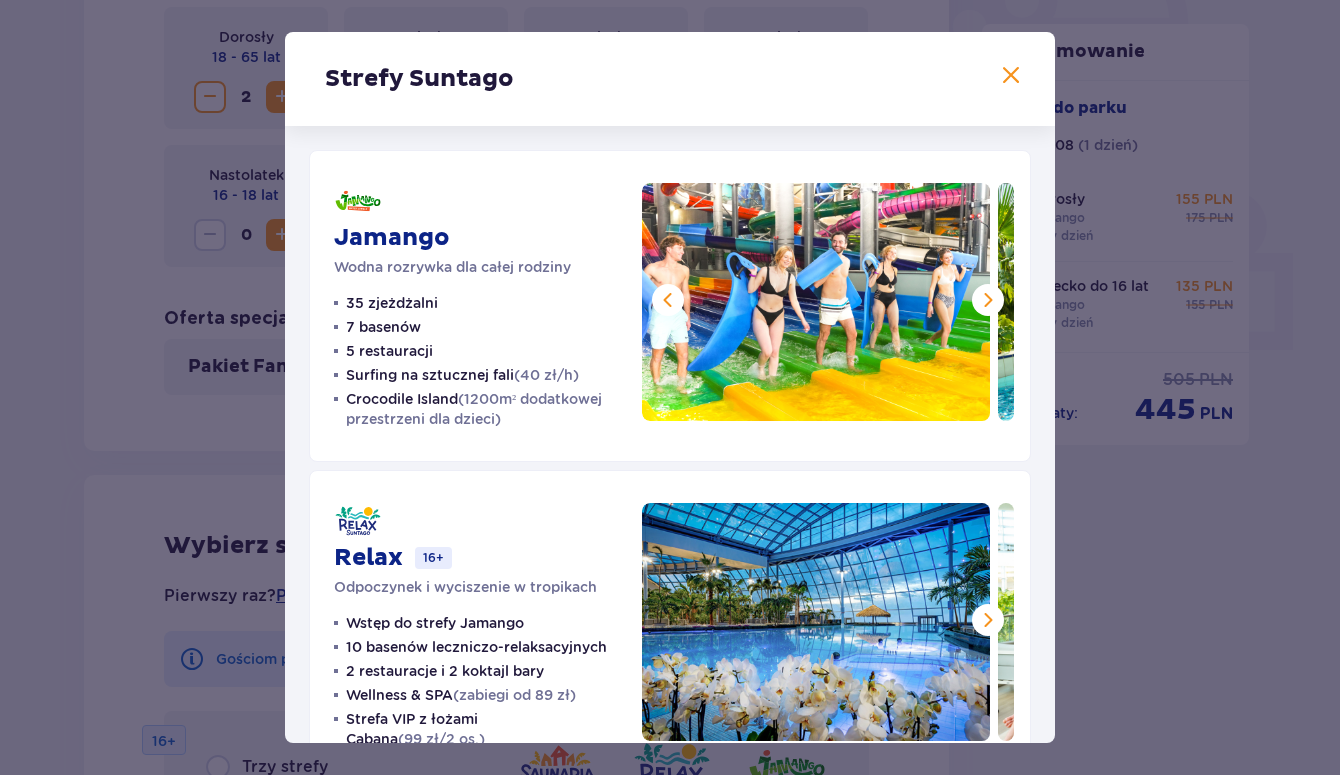 click at bounding box center (988, 300) 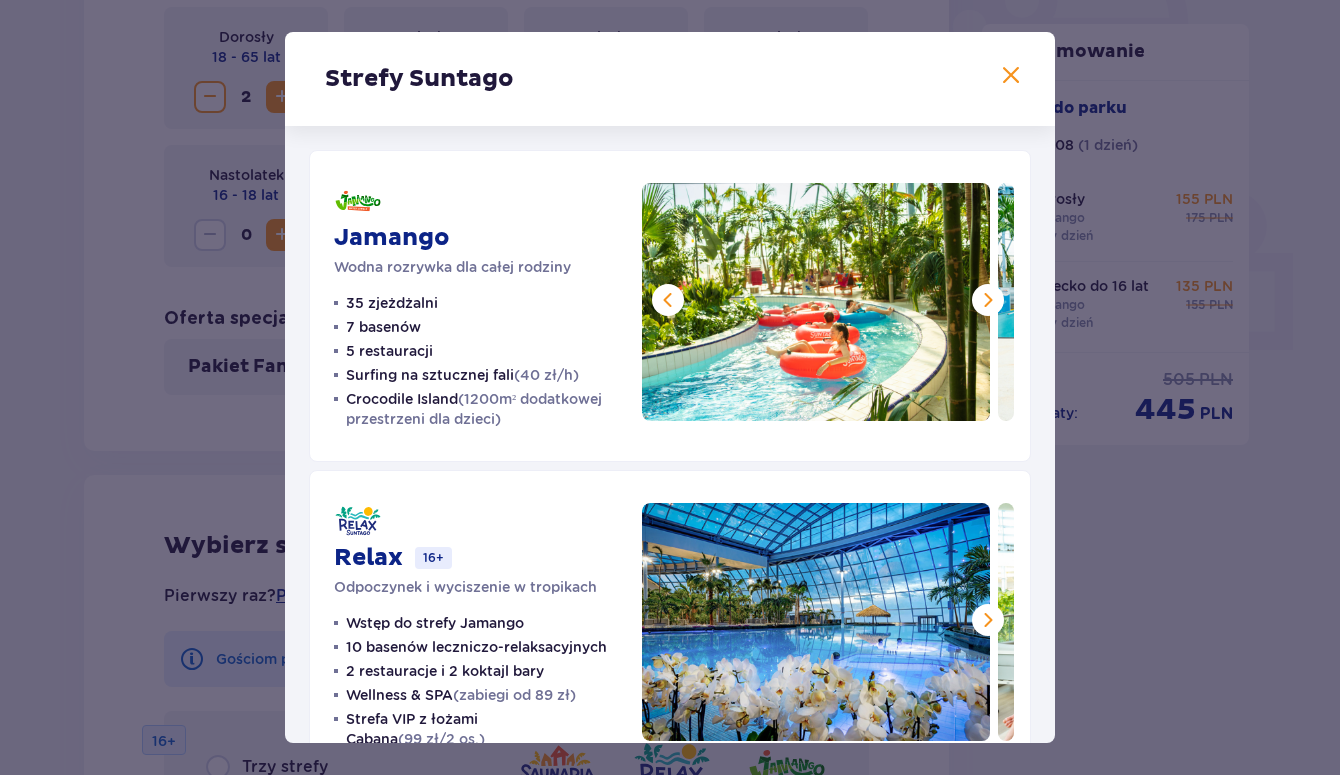 click at bounding box center [988, 300] 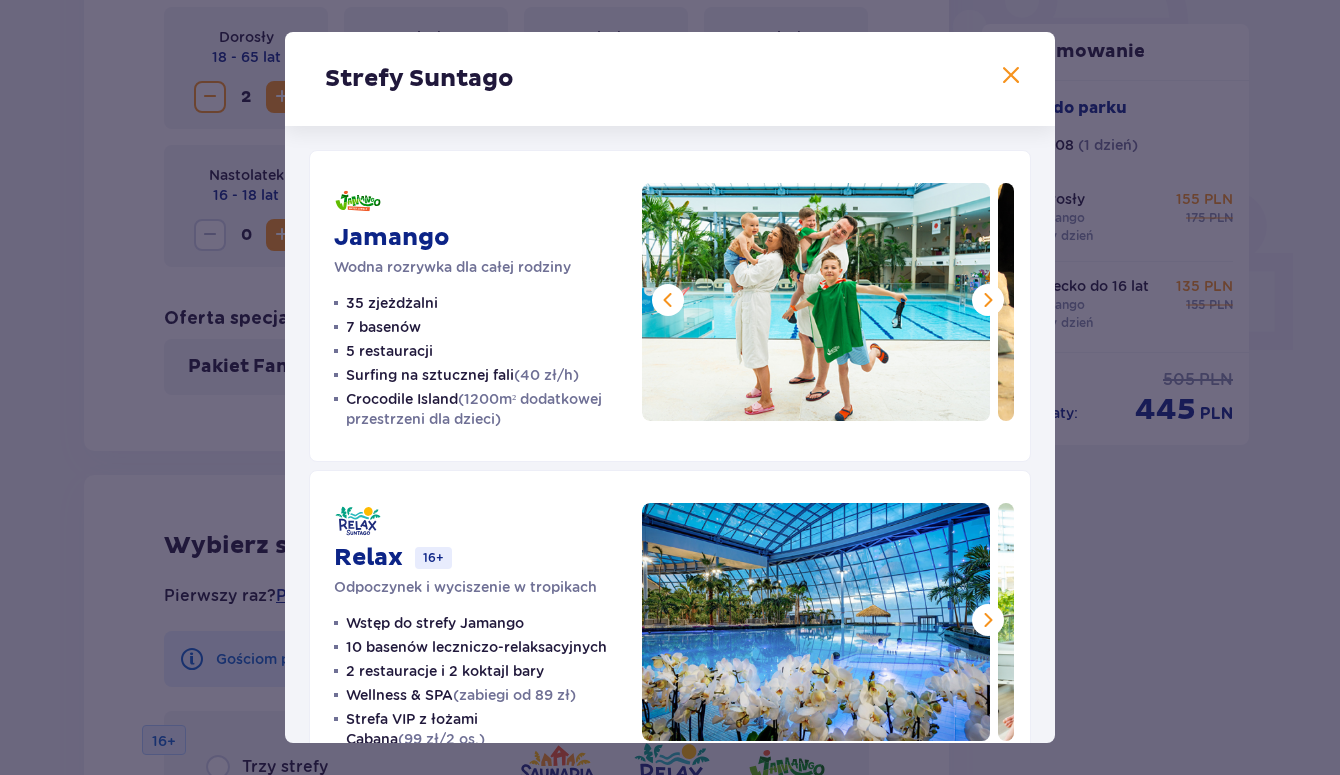 click at bounding box center [988, 300] 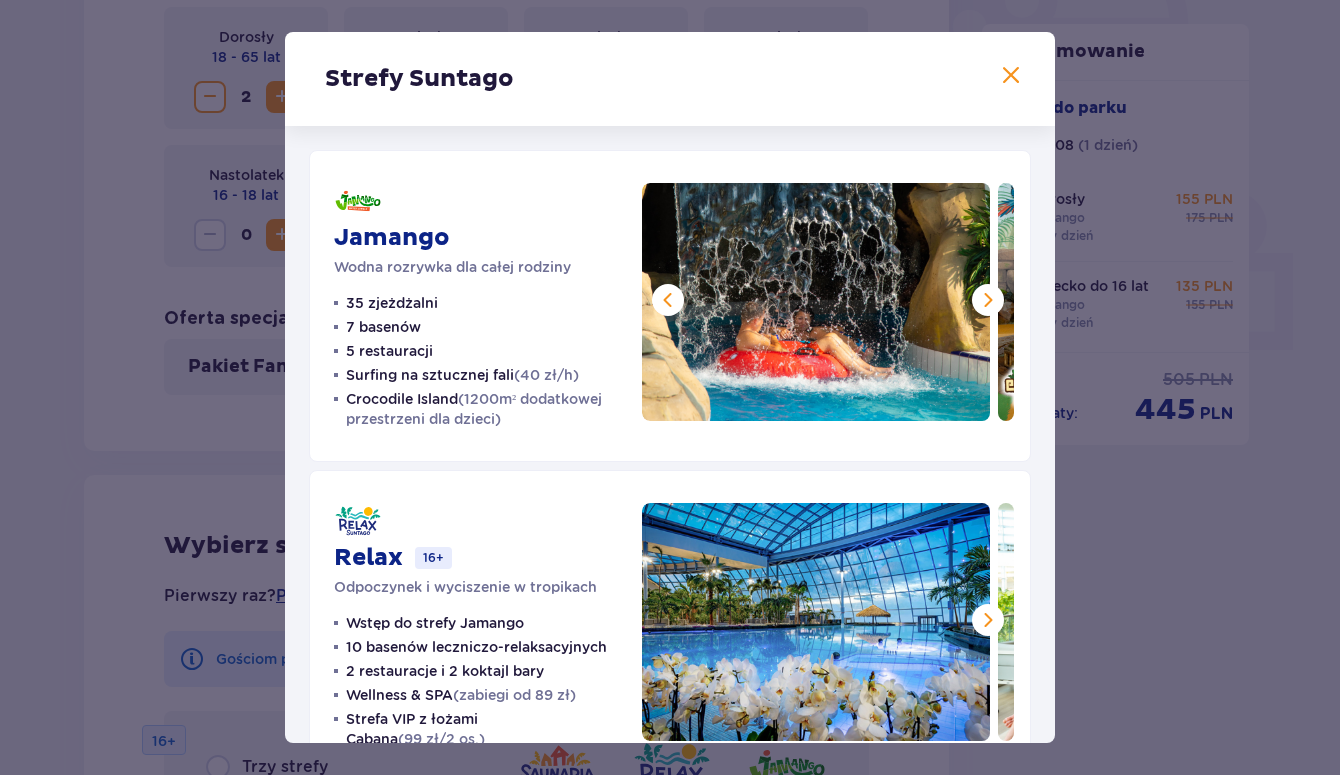 click at bounding box center (988, 300) 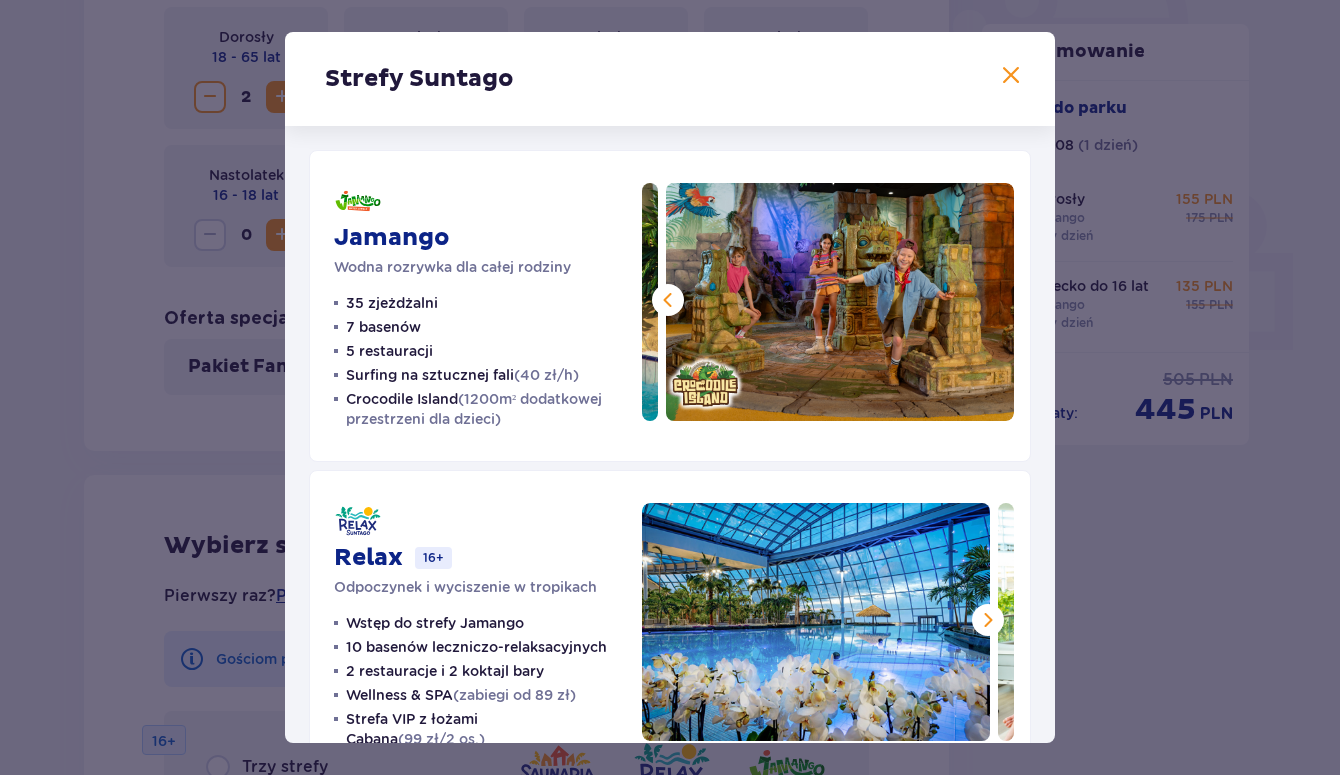 click at bounding box center [840, 302] 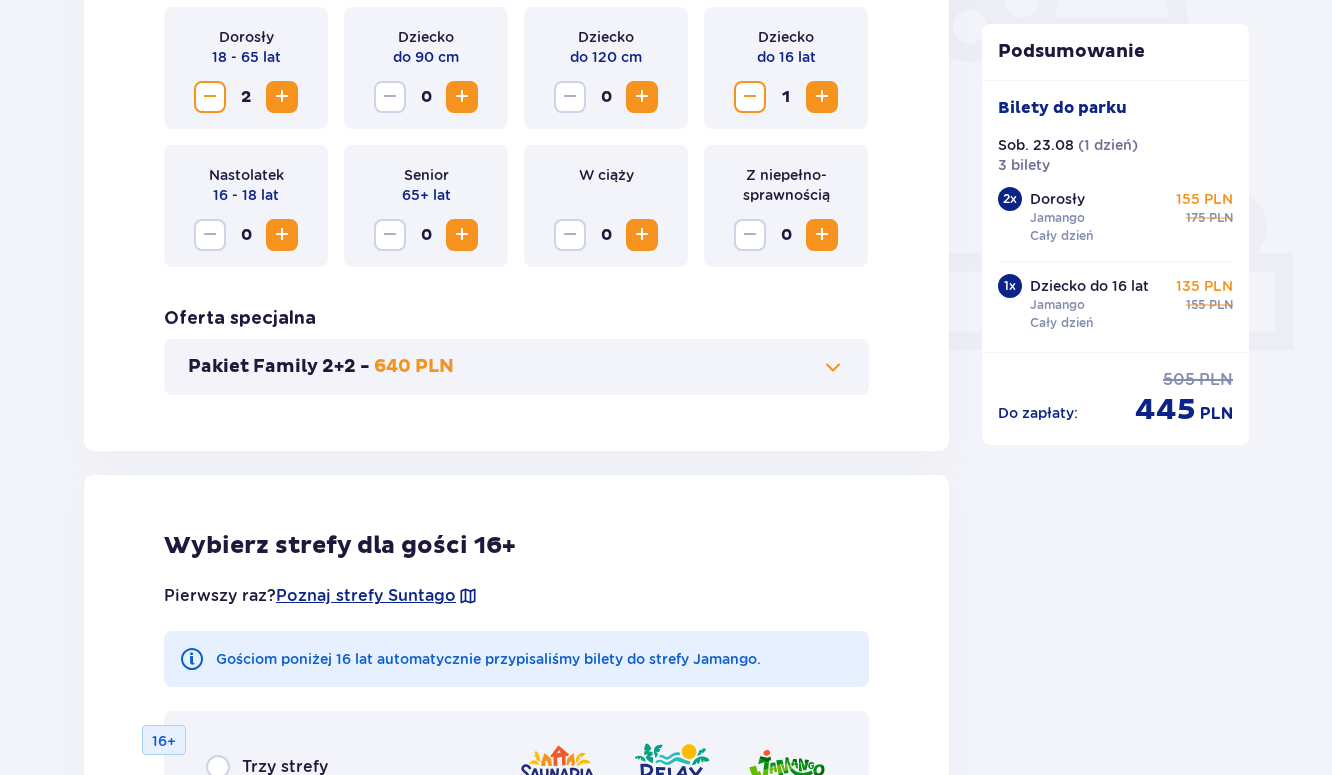 click on "Podsumowanie Bilety do parku Sob. 23.08   ( 1 dzień ) 3 bilety 2 x Dorosły Jamango Cały dzień 155 PLN 175 PLN 1 x Dziecko do 16 lat Jamango Cały dzień 135 PLN 155 PLN Do zapłaty : 505 PLN 445 PLN" at bounding box center [1116, 792] 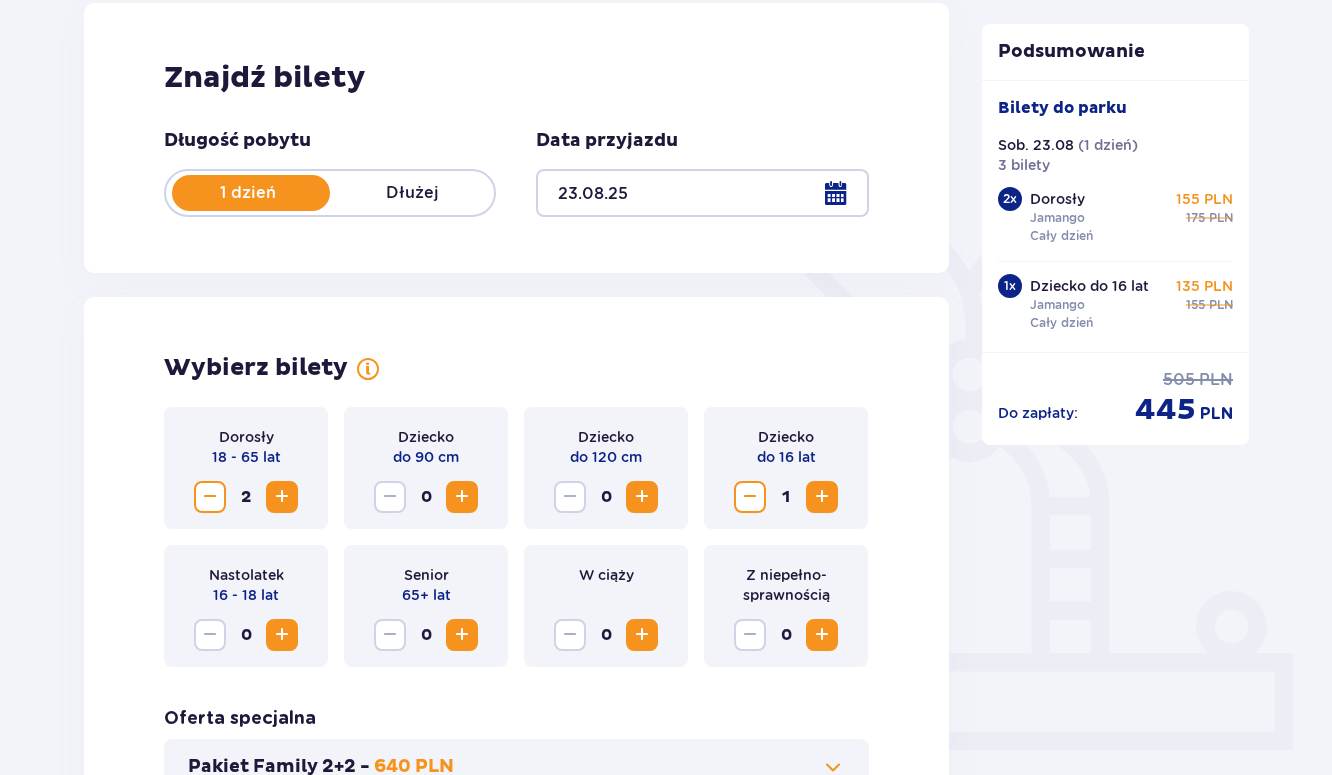 scroll, scrollTop: 0, scrollLeft: 0, axis: both 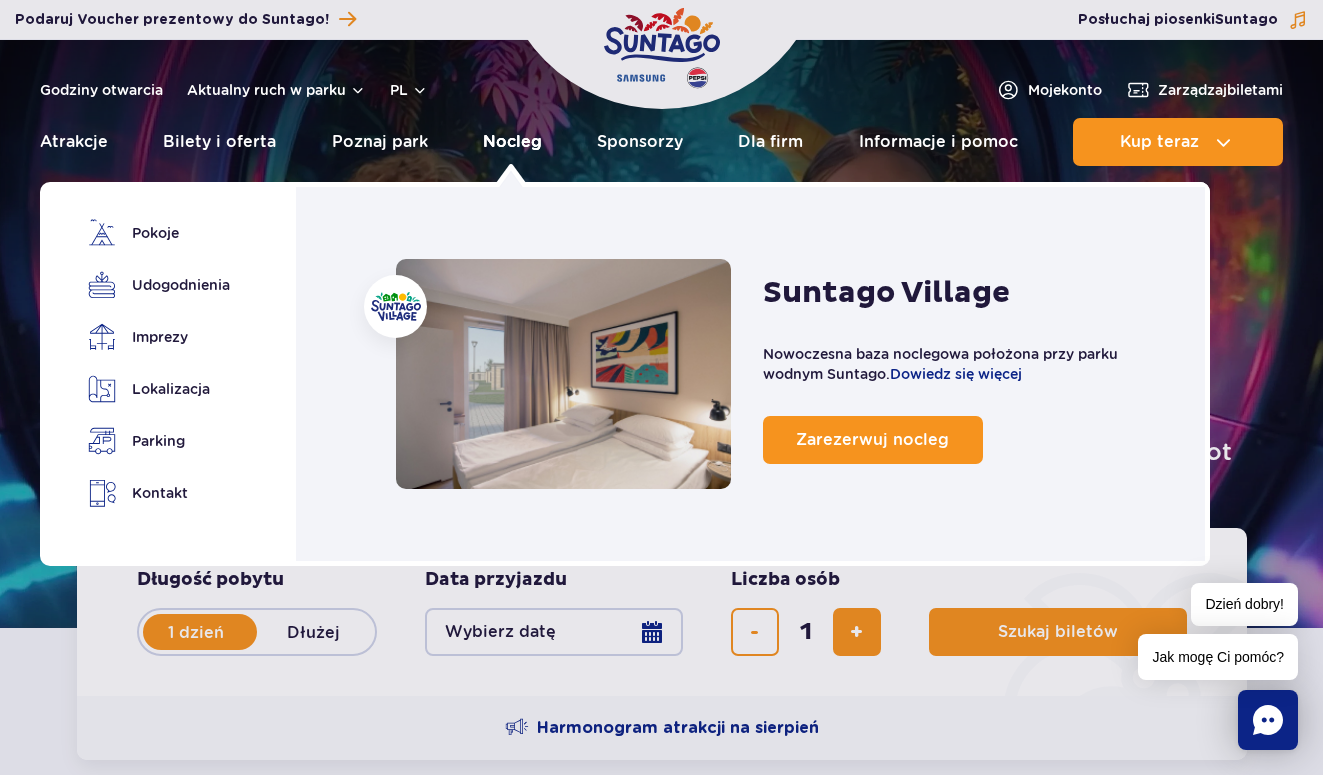 click on "Nocleg" at bounding box center [512, 142] 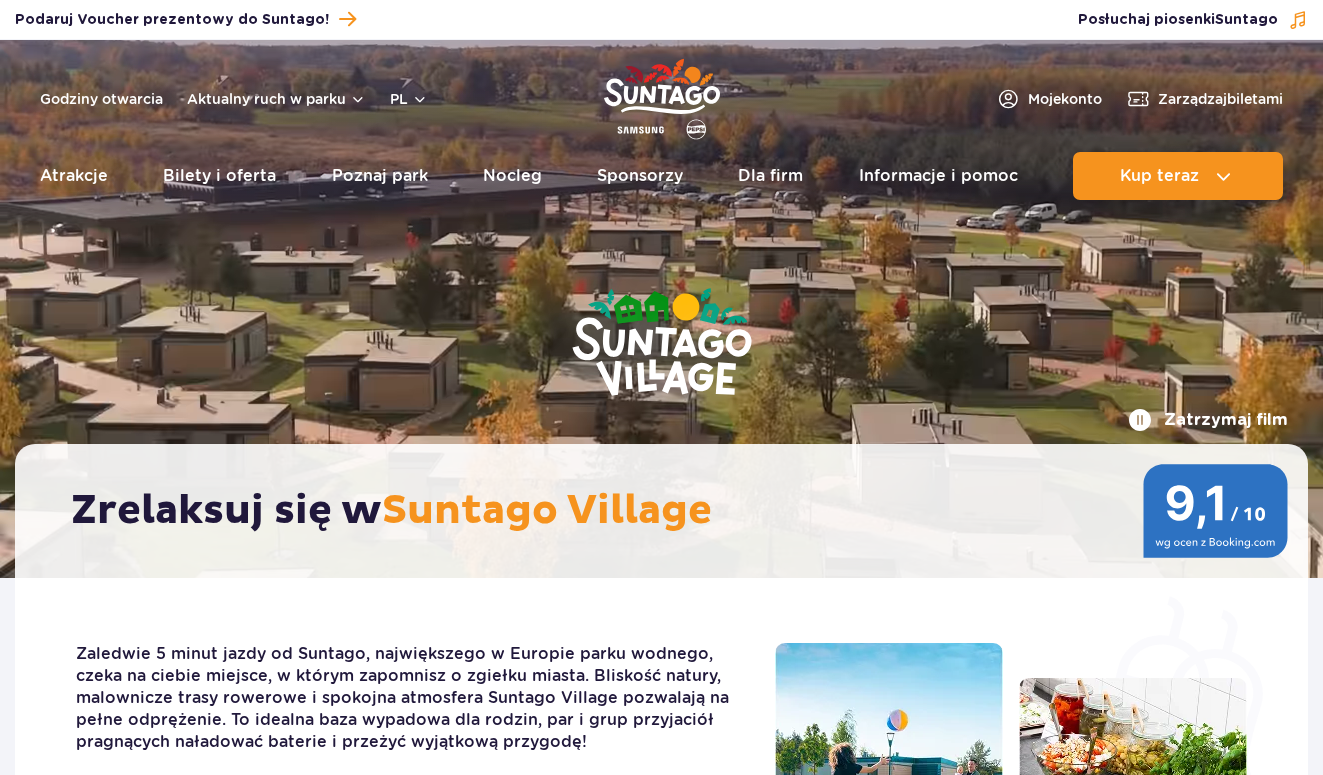 scroll, scrollTop: 0, scrollLeft: 0, axis: both 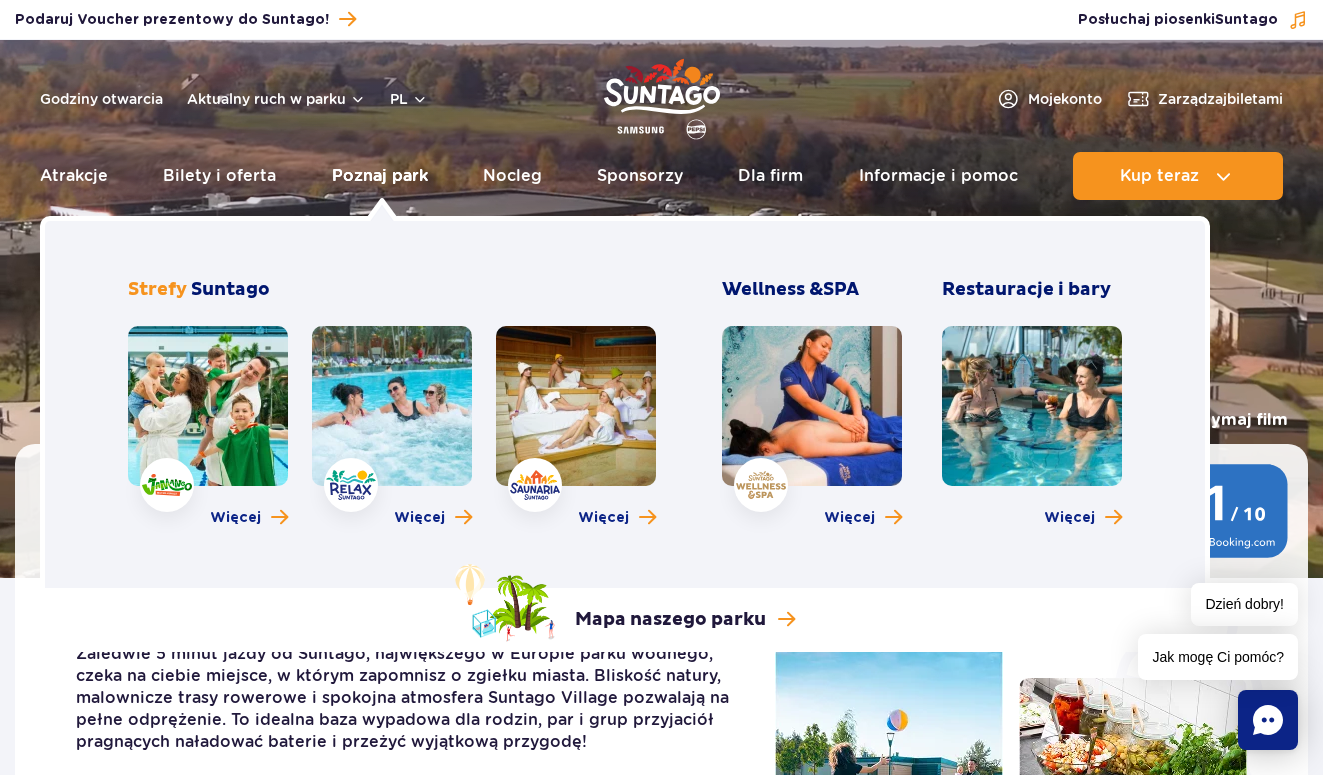 click on "Poznaj park" at bounding box center (380, 176) 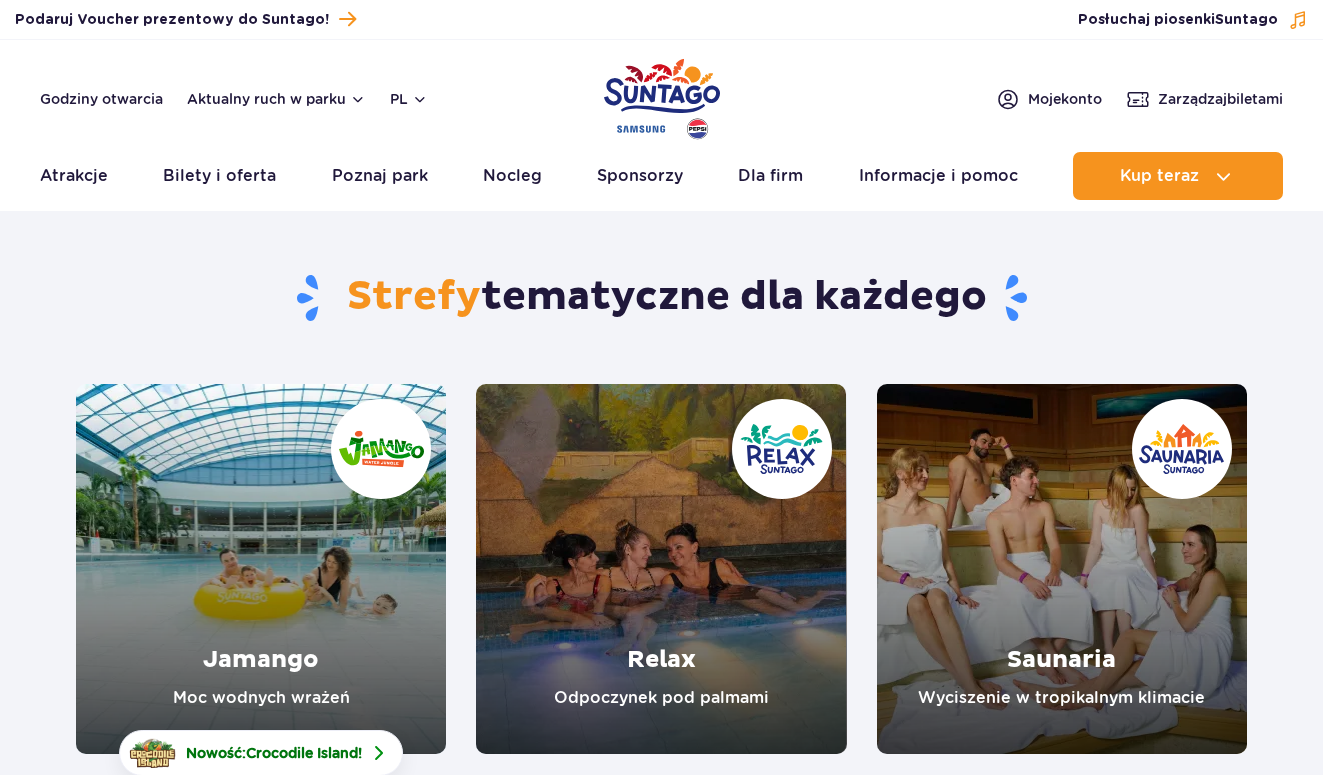 scroll, scrollTop: 0, scrollLeft: 0, axis: both 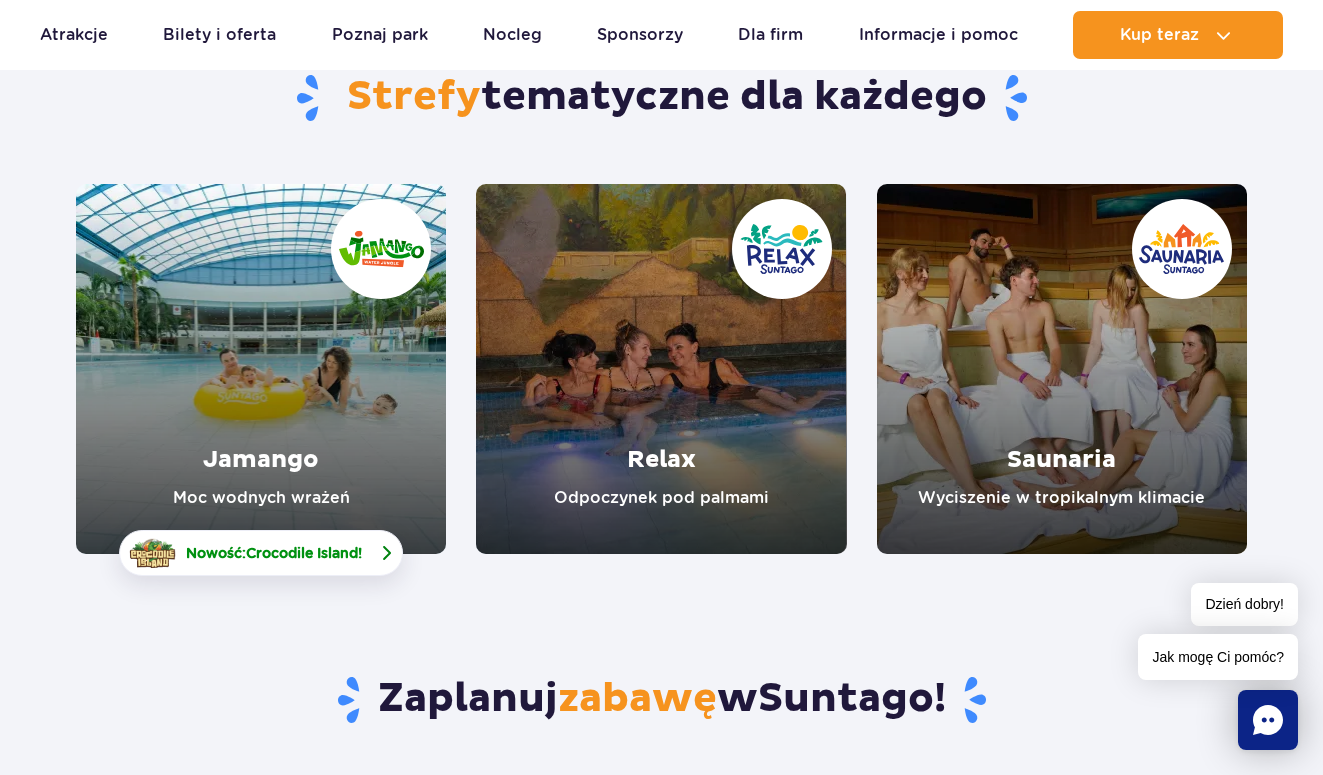 click on "Crocodile Island" at bounding box center (302, 553) 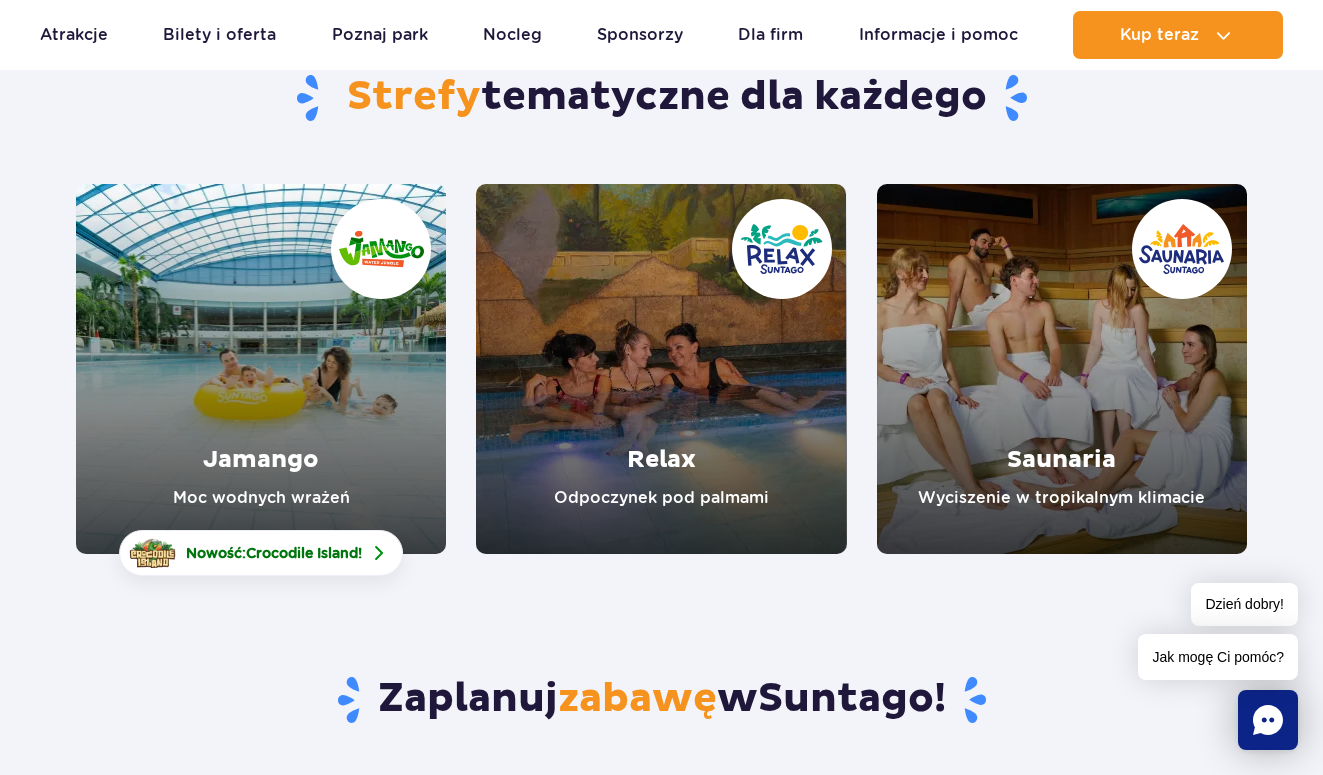 click at bounding box center [261, 369] 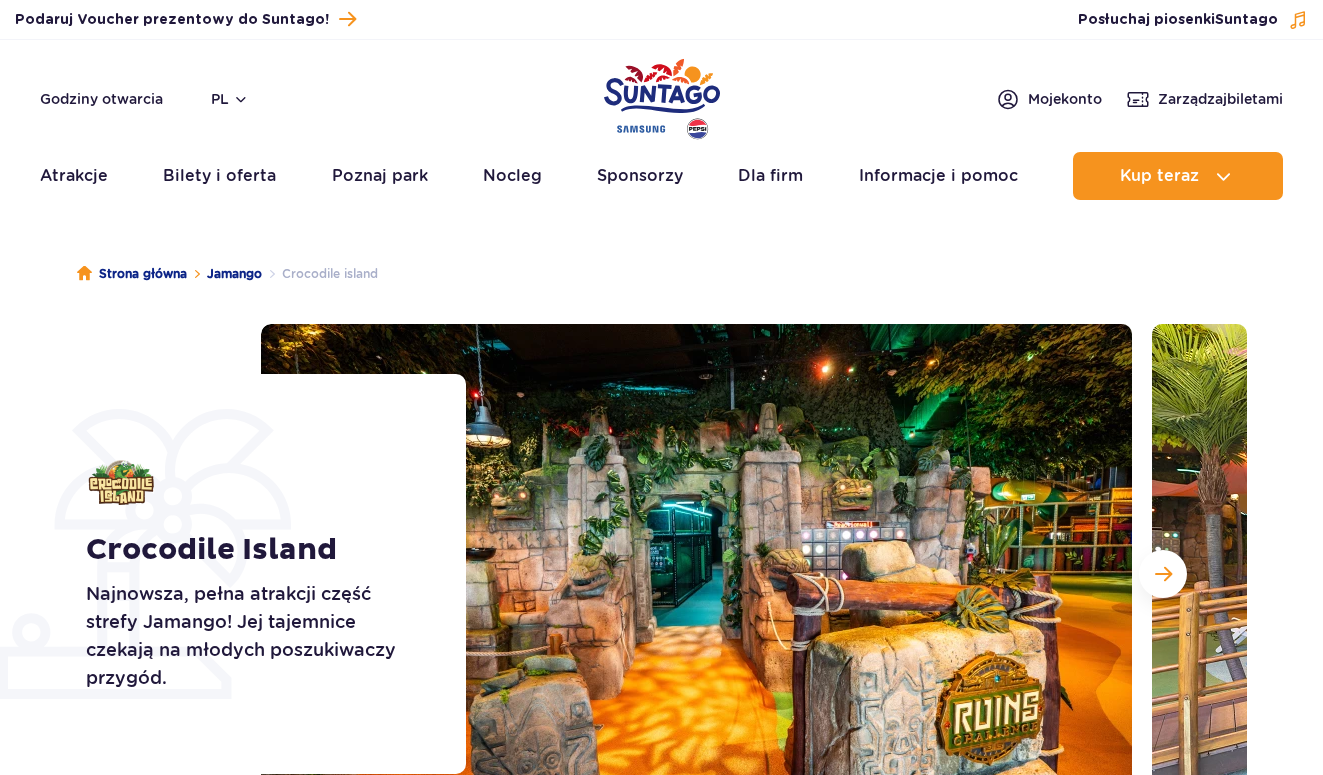 scroll, scrollTop: 0, scrollLeft: 0, axis: both 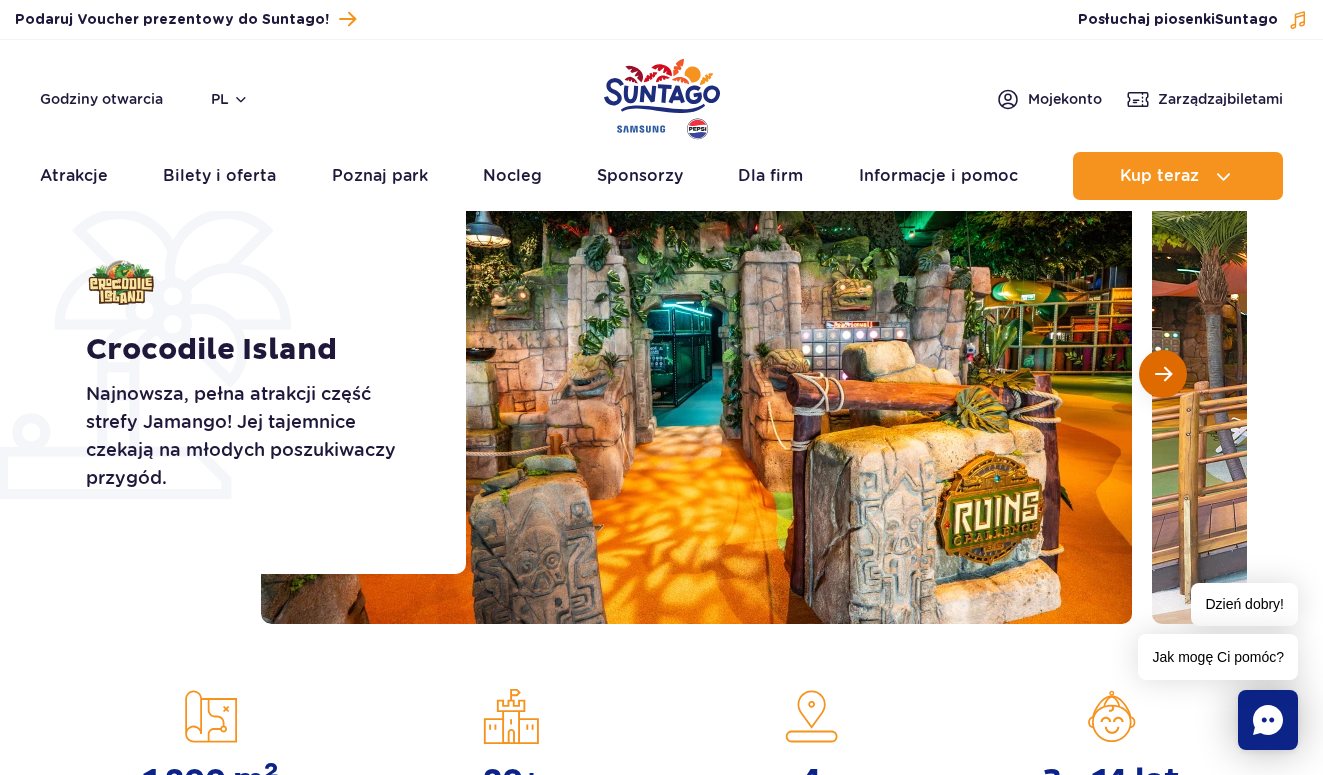click at bounding box center (1163, 374) 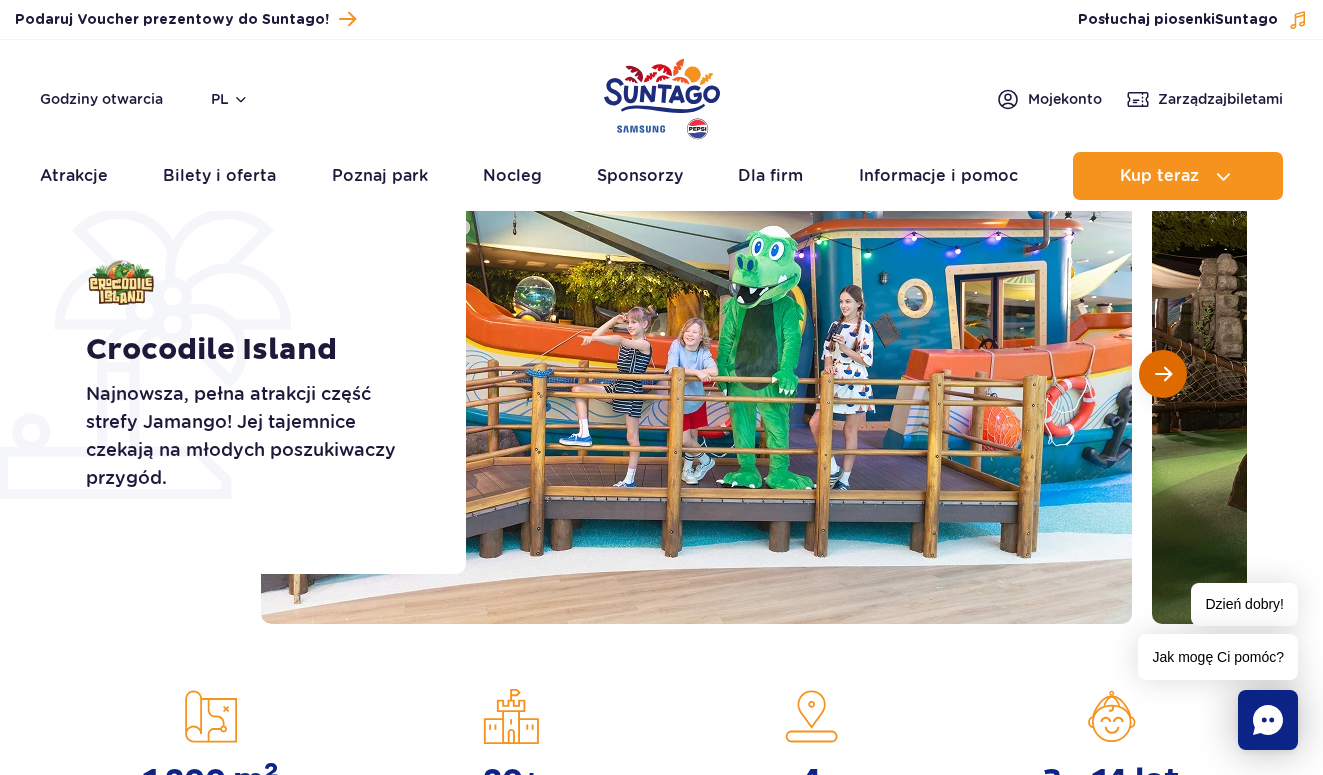 click at bounding box center (1163, 374) 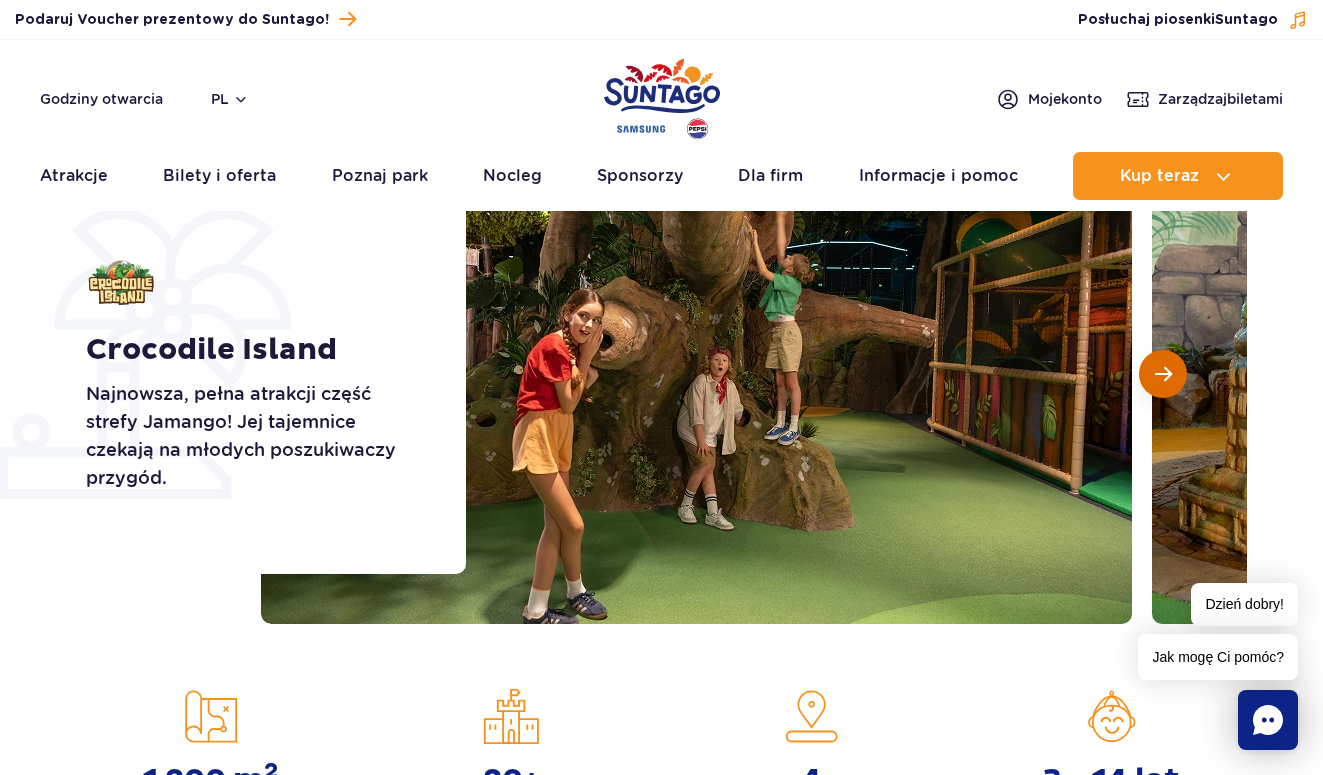 click at bounding box center (1163, 374) 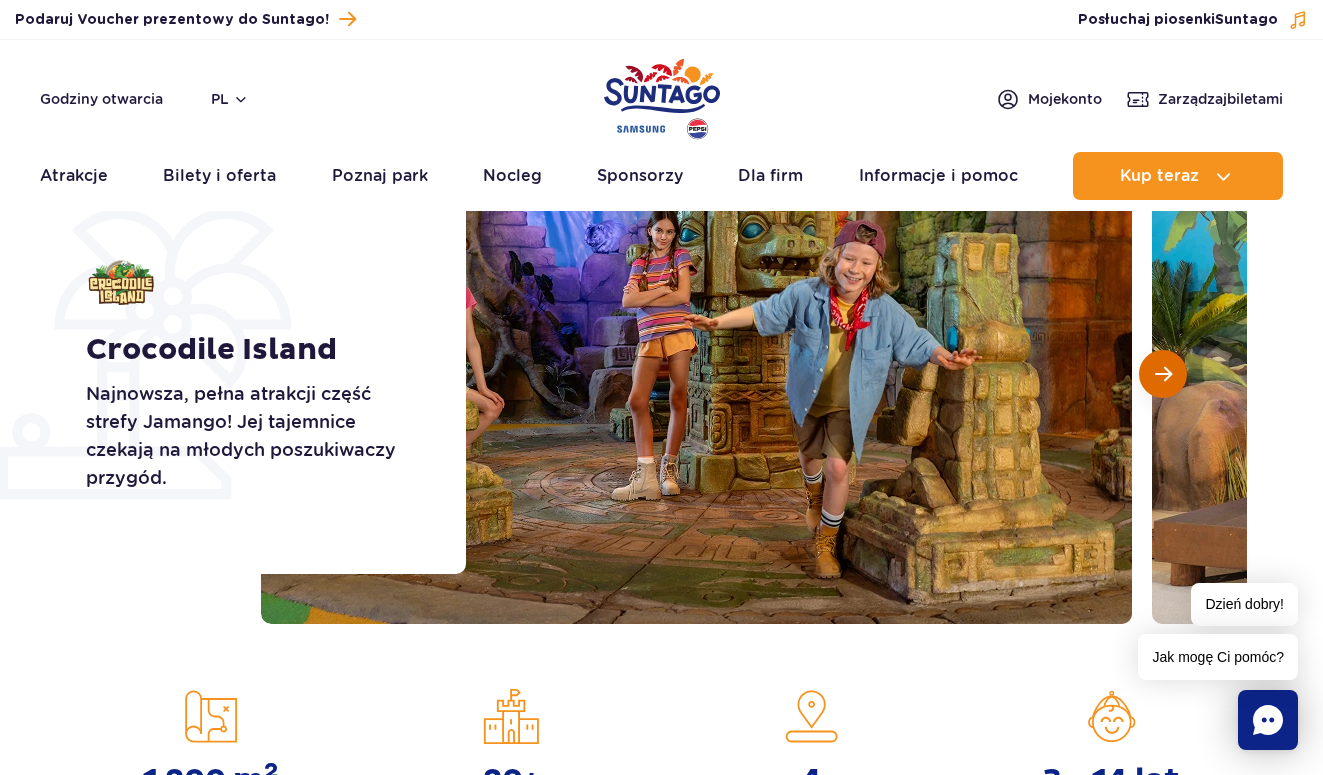 click at bounding box center (1163, 374) 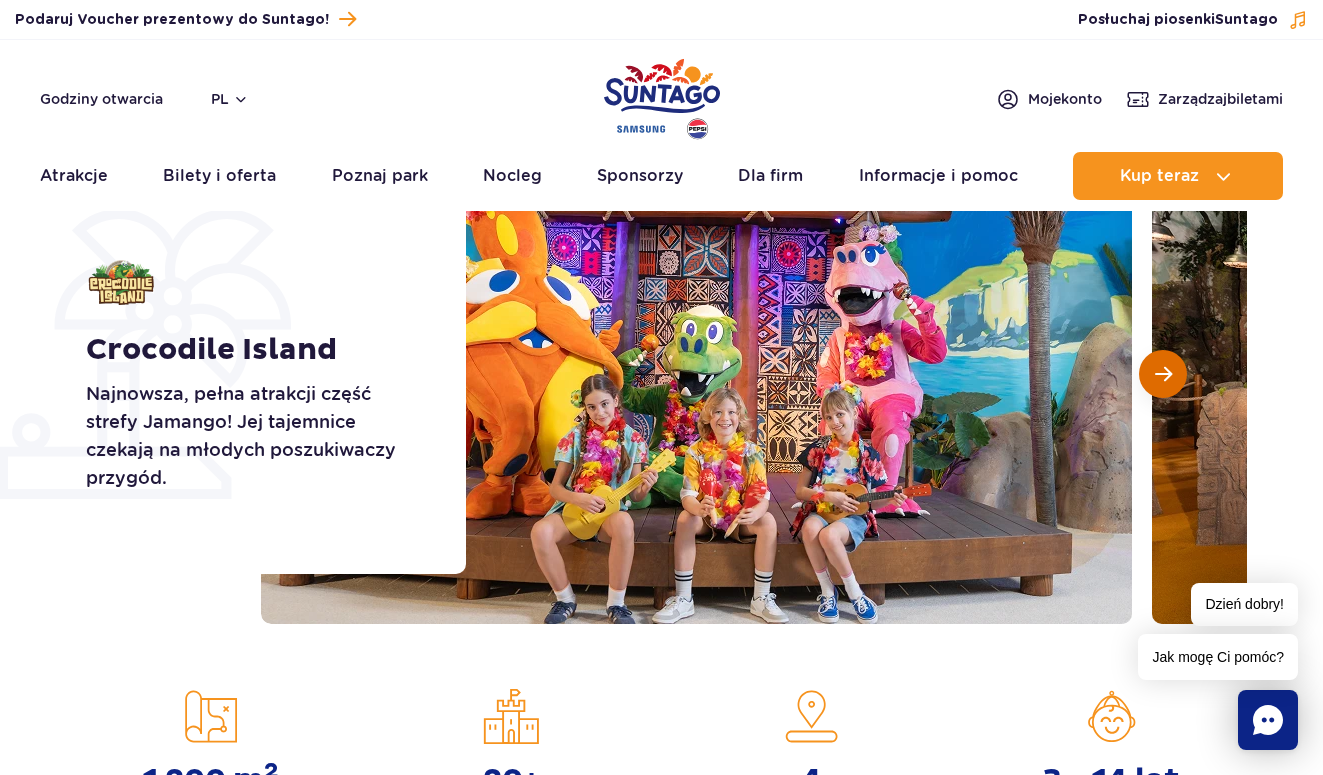 click at bounding box center (1163, 374) 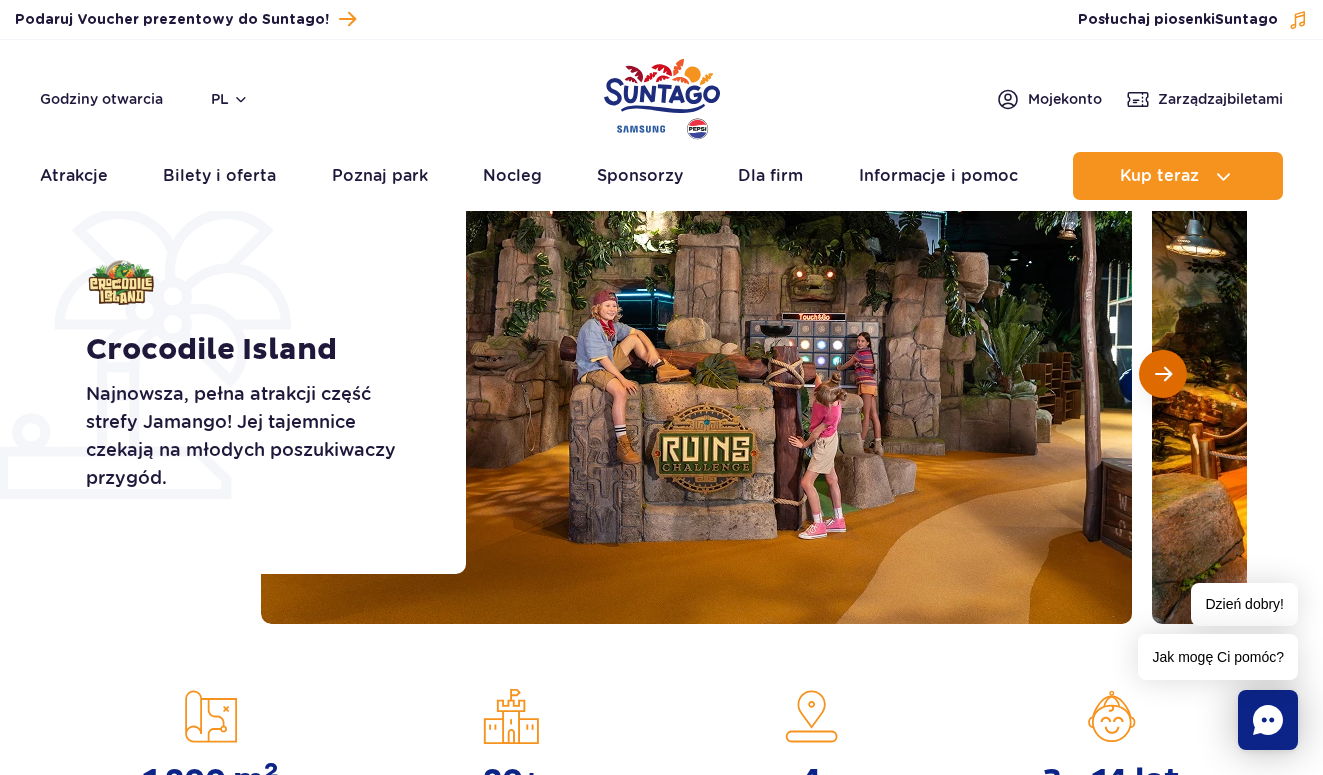click at bounding box center [1163, 374] 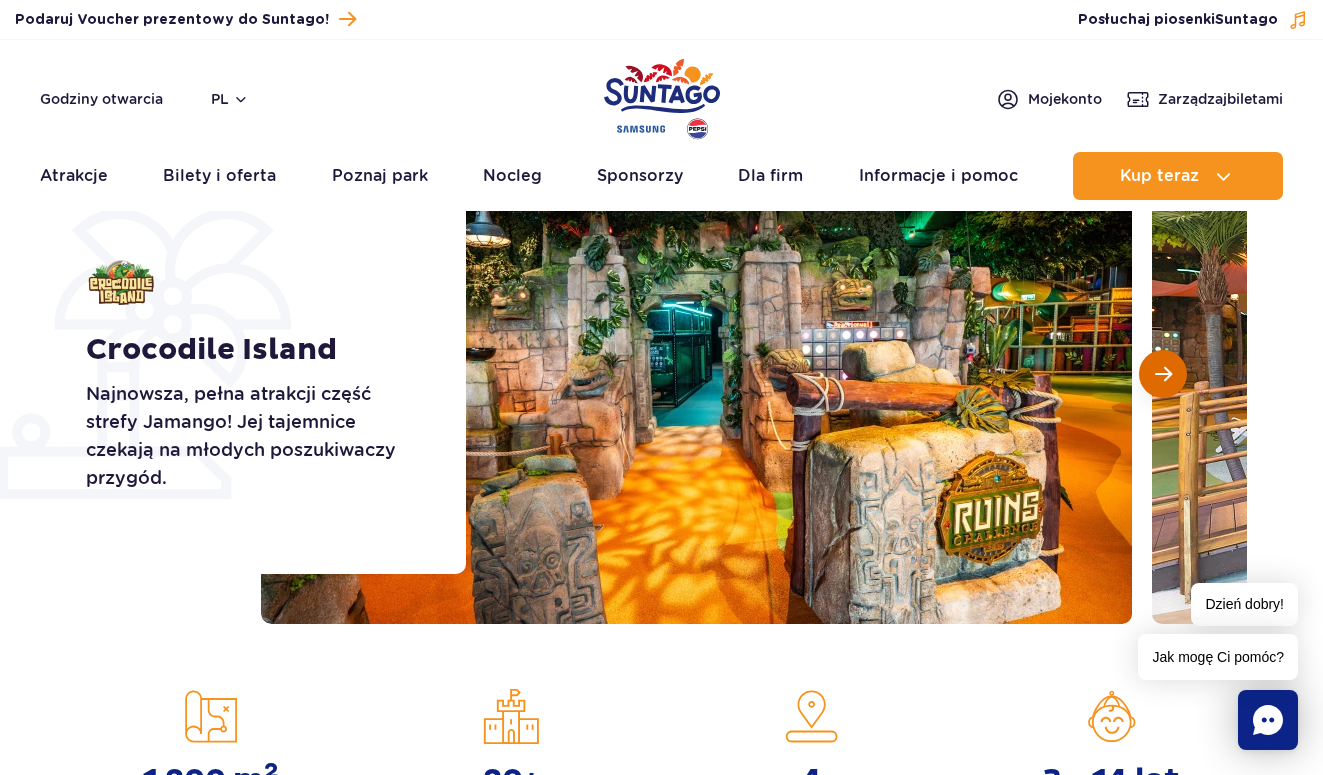 click at bounding box center [1163, 374] 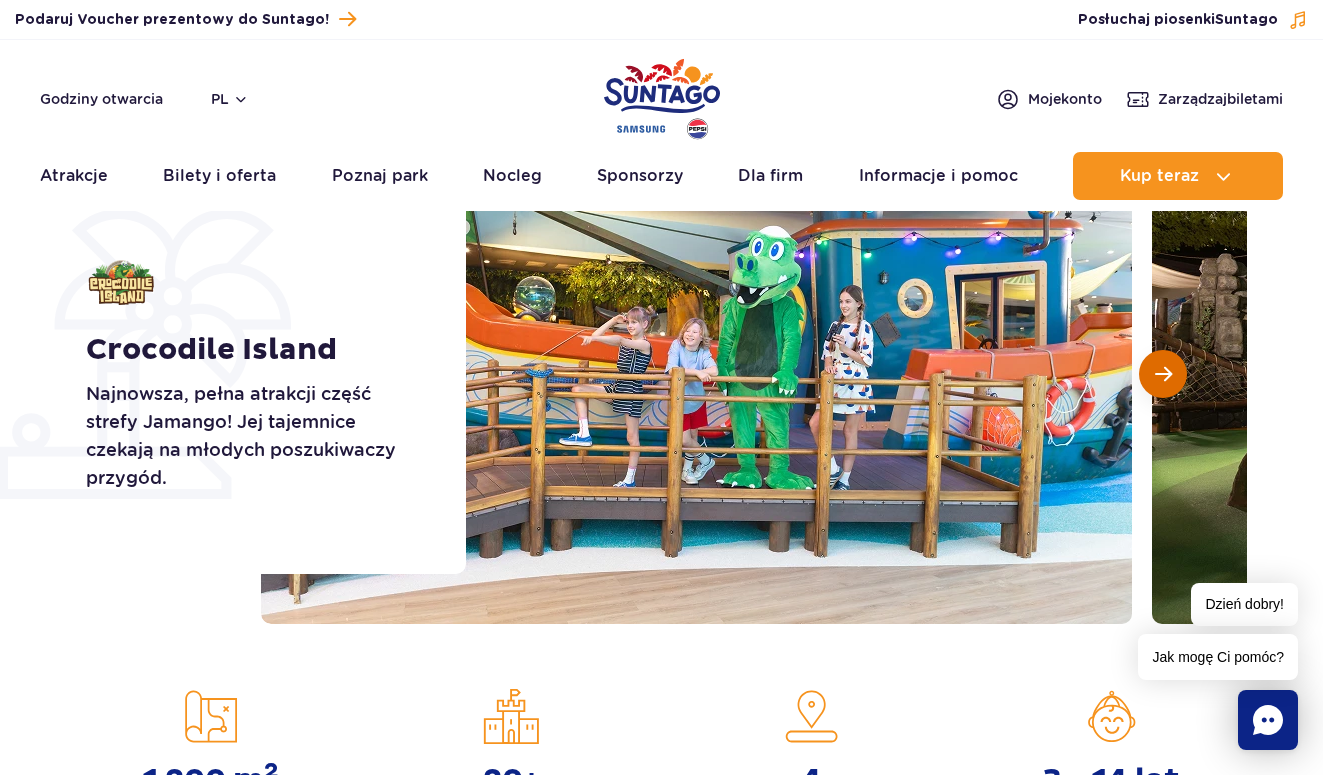 click at bounding box center (1163, 374) 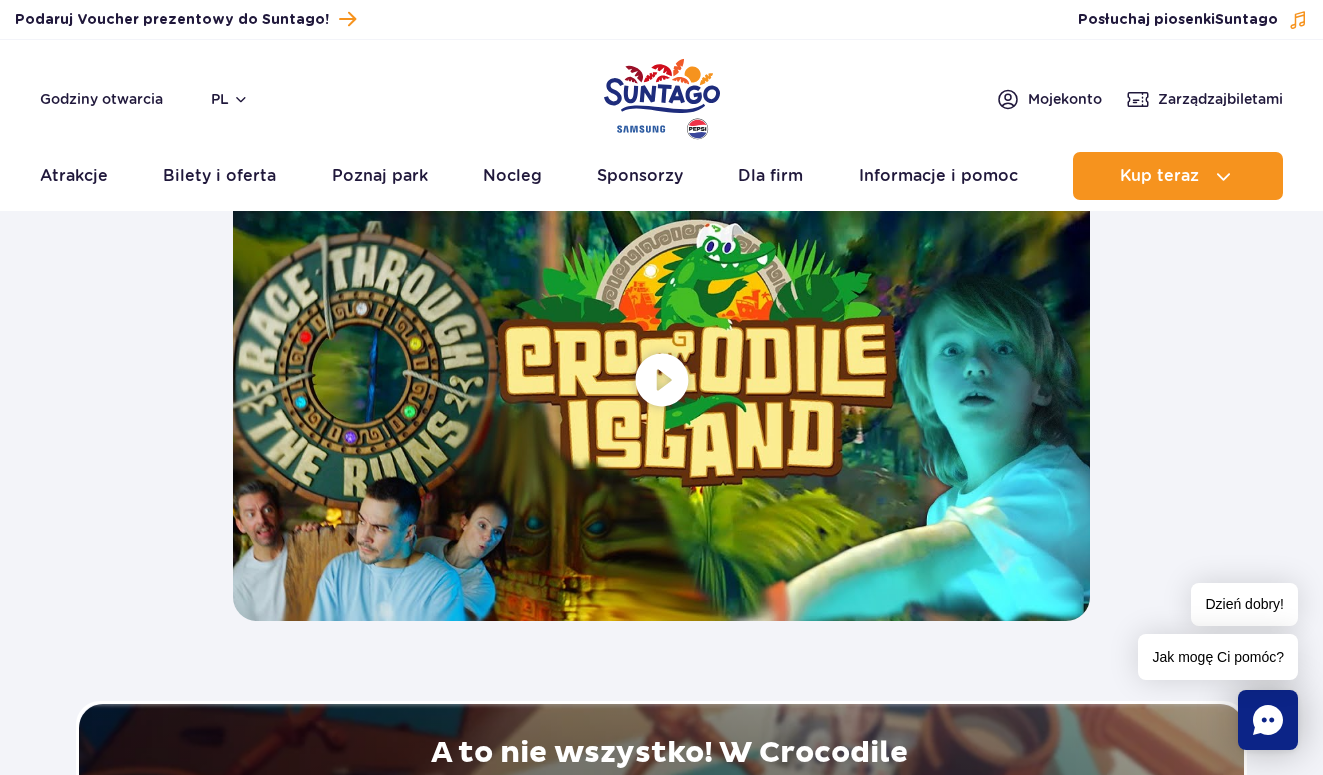 scroll, scrollTop: 3700, scrollLeft: 0, axis: vertical 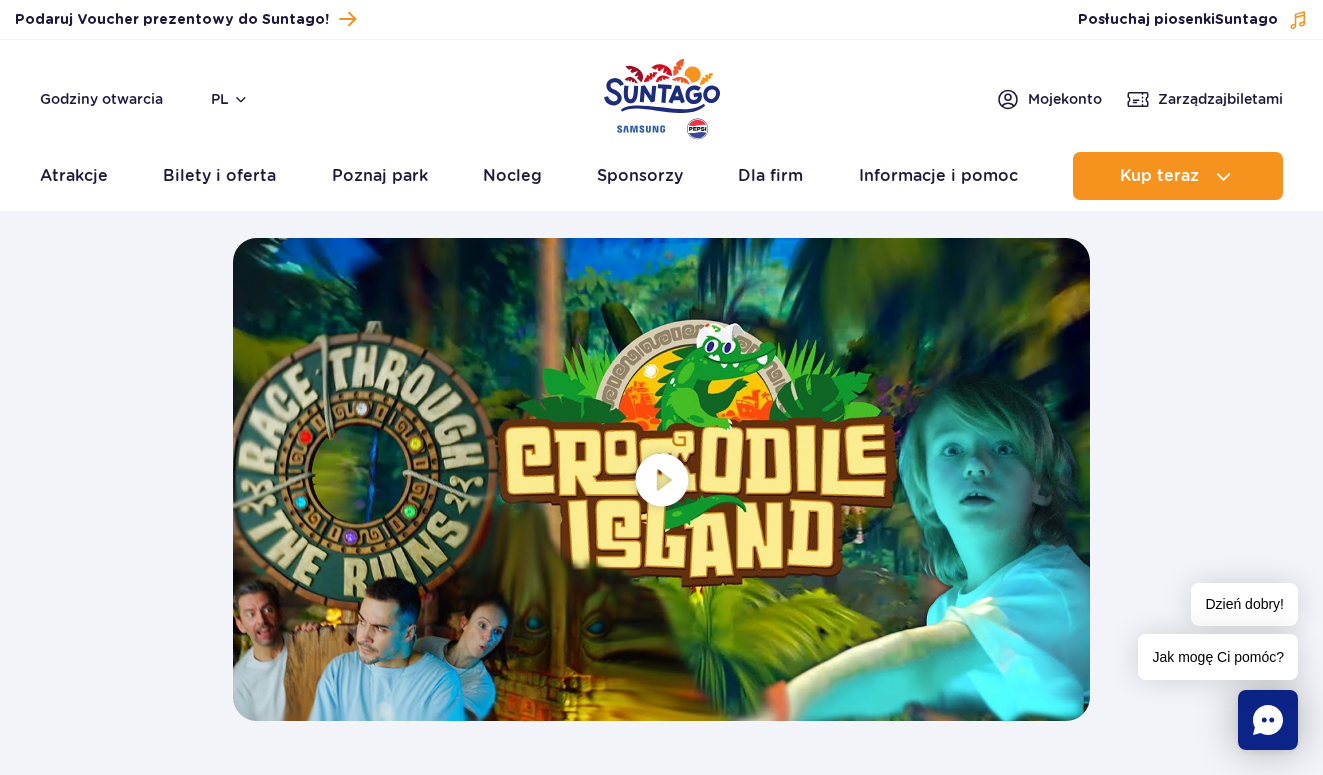 click at bounding box center [661, 479] 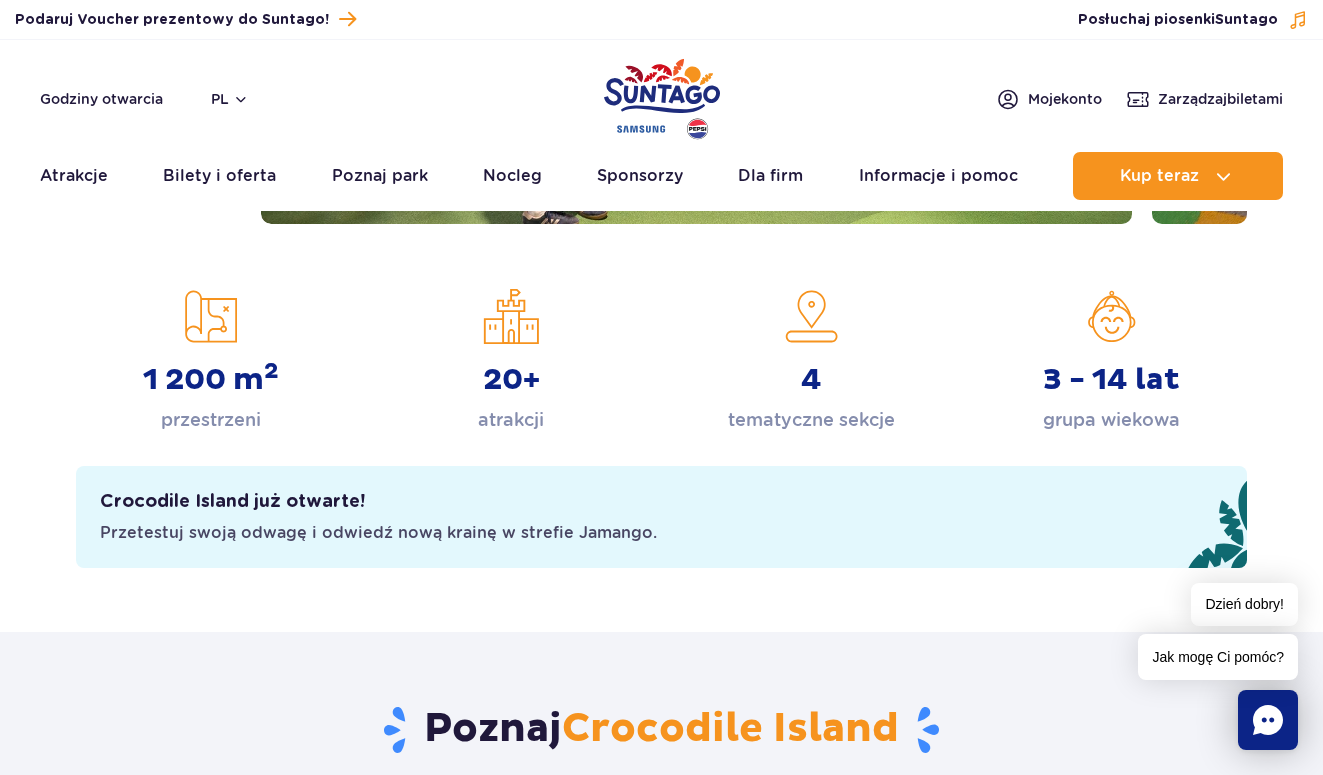 scroll, scrollTop: 0, scrollLeft: 0, axis: both 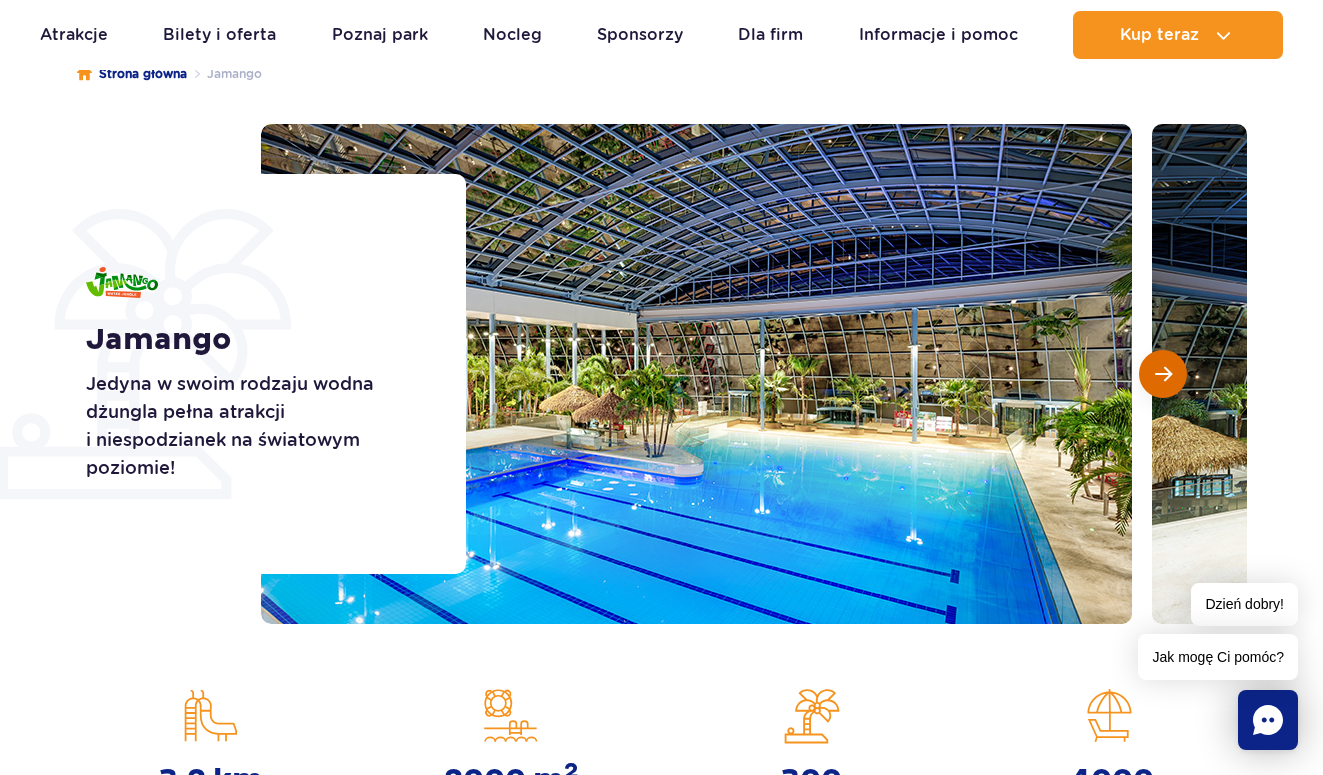 click at bounding box center (1163, 374) 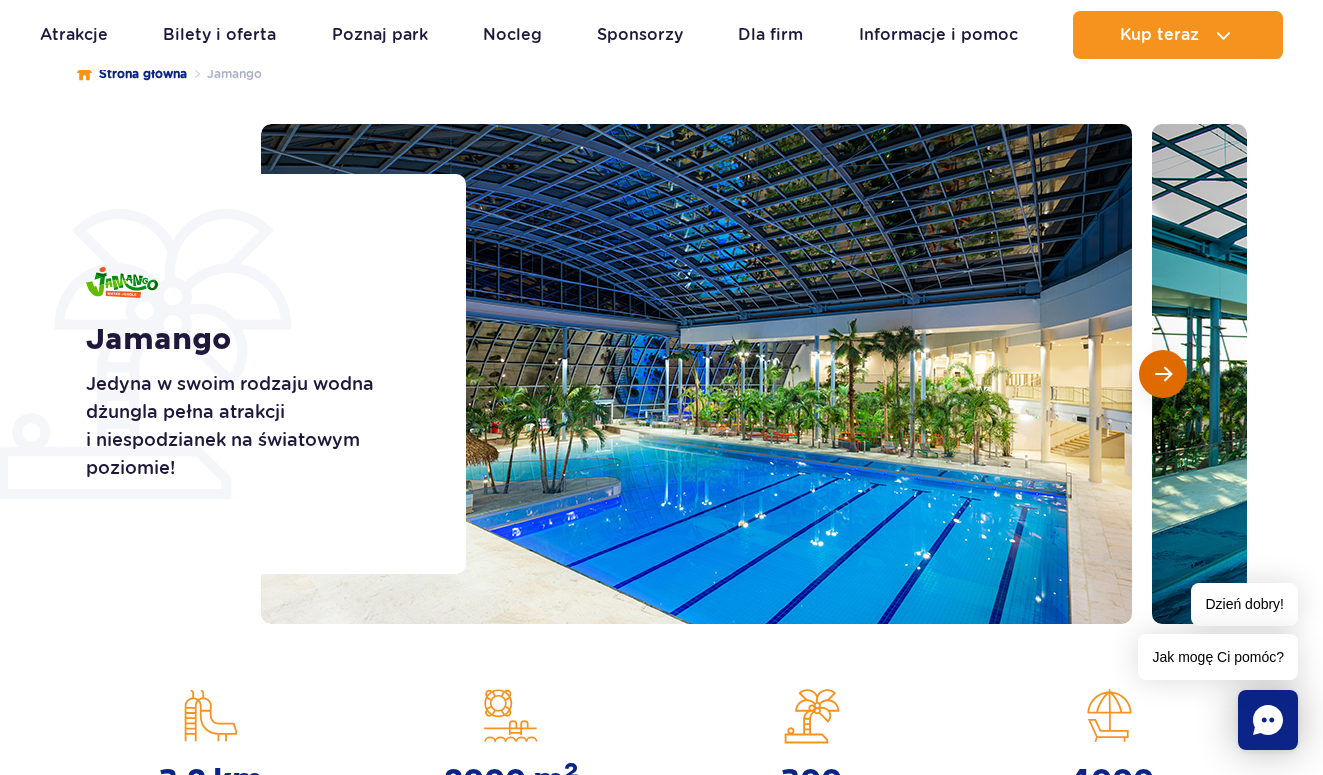 click at bounding box center (1163, 374) 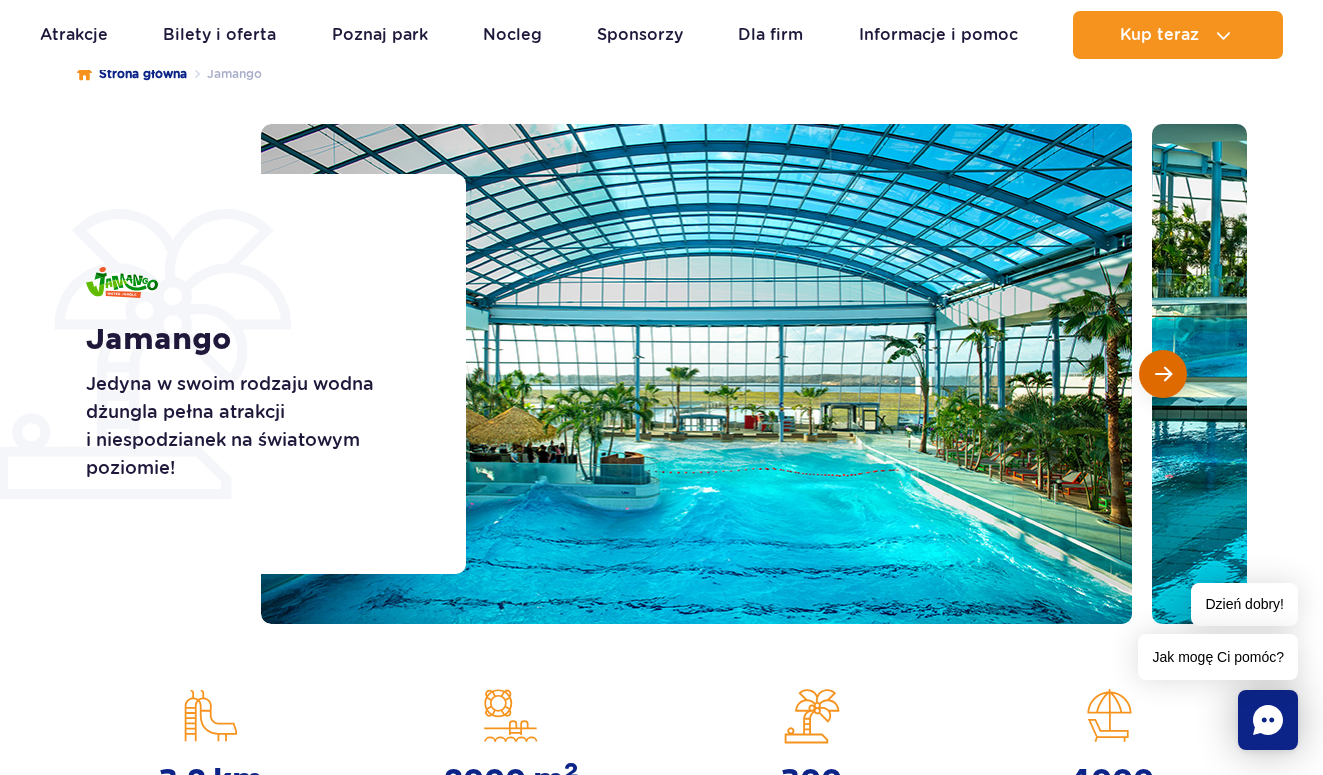 click at bounding box center (1163, 374) 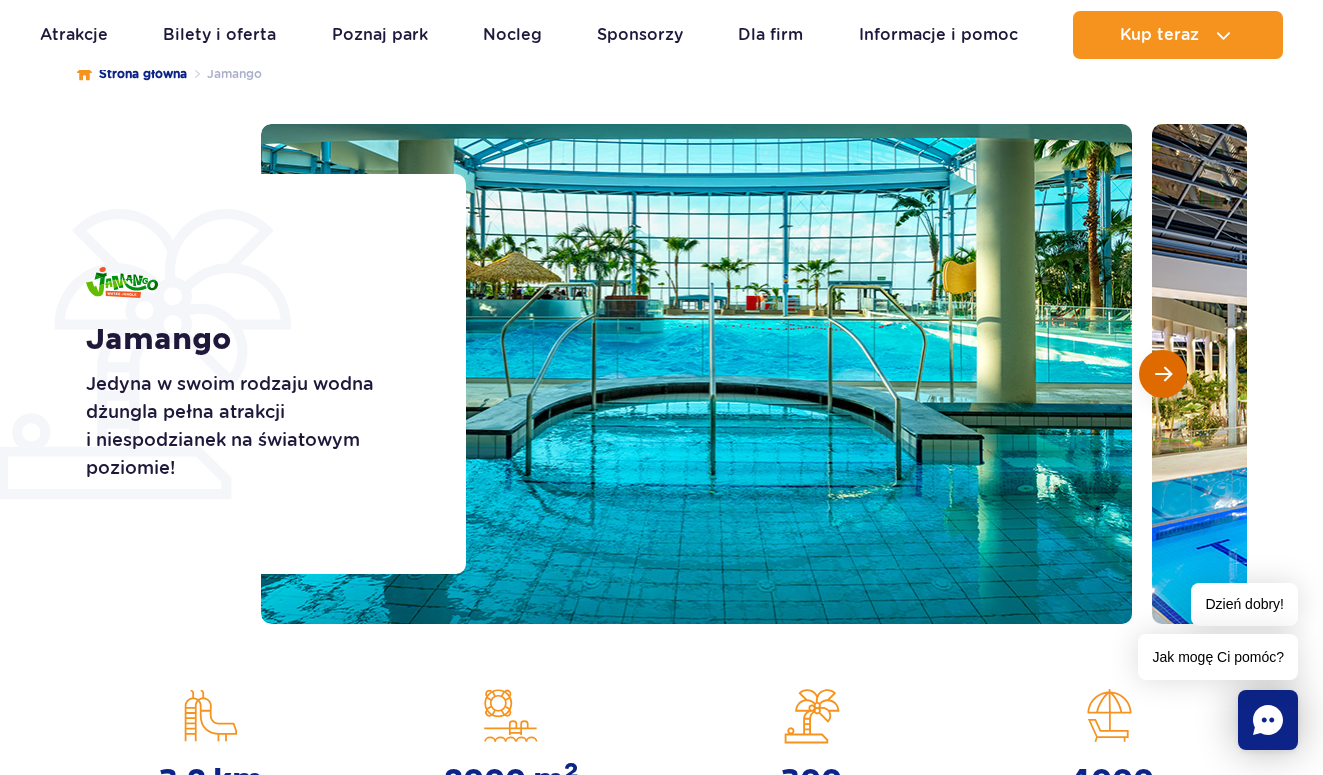 click at bounding box center (1163, 374) 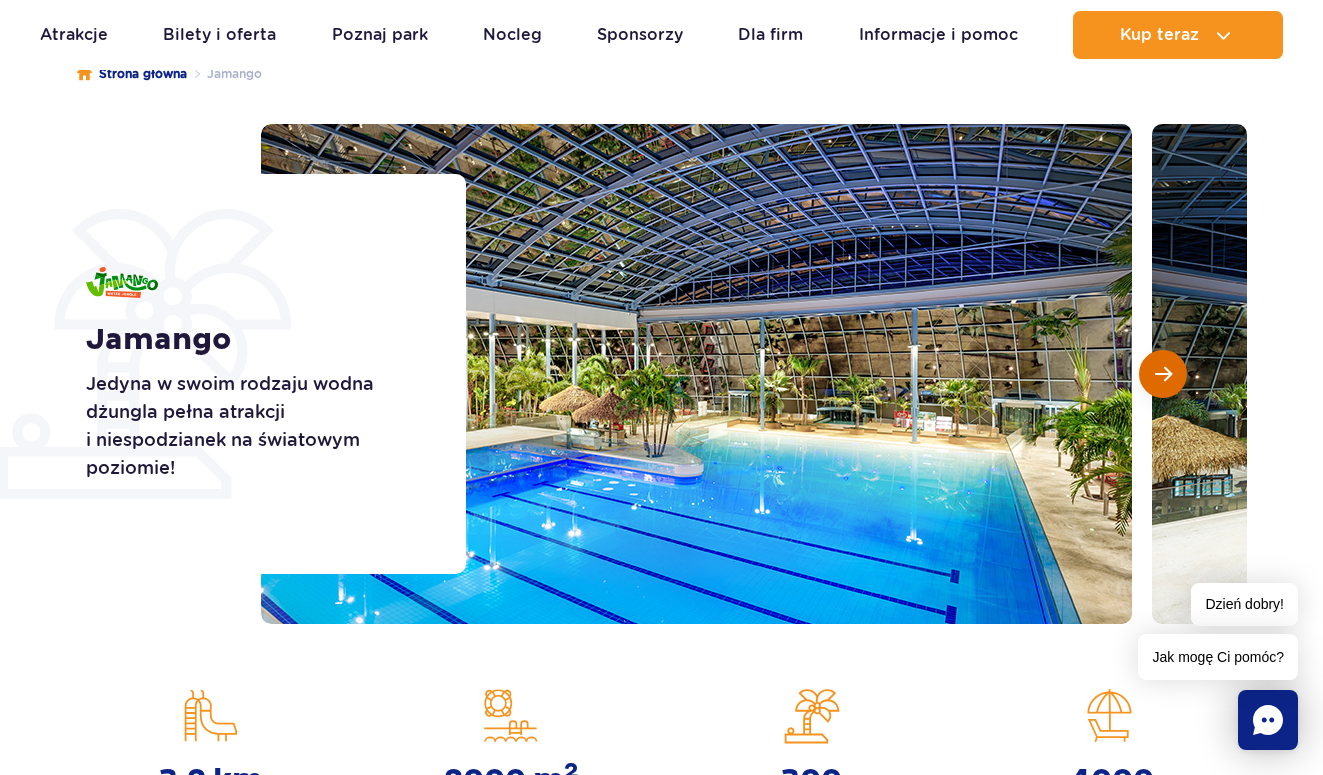click at bounding box center (1163, 374) 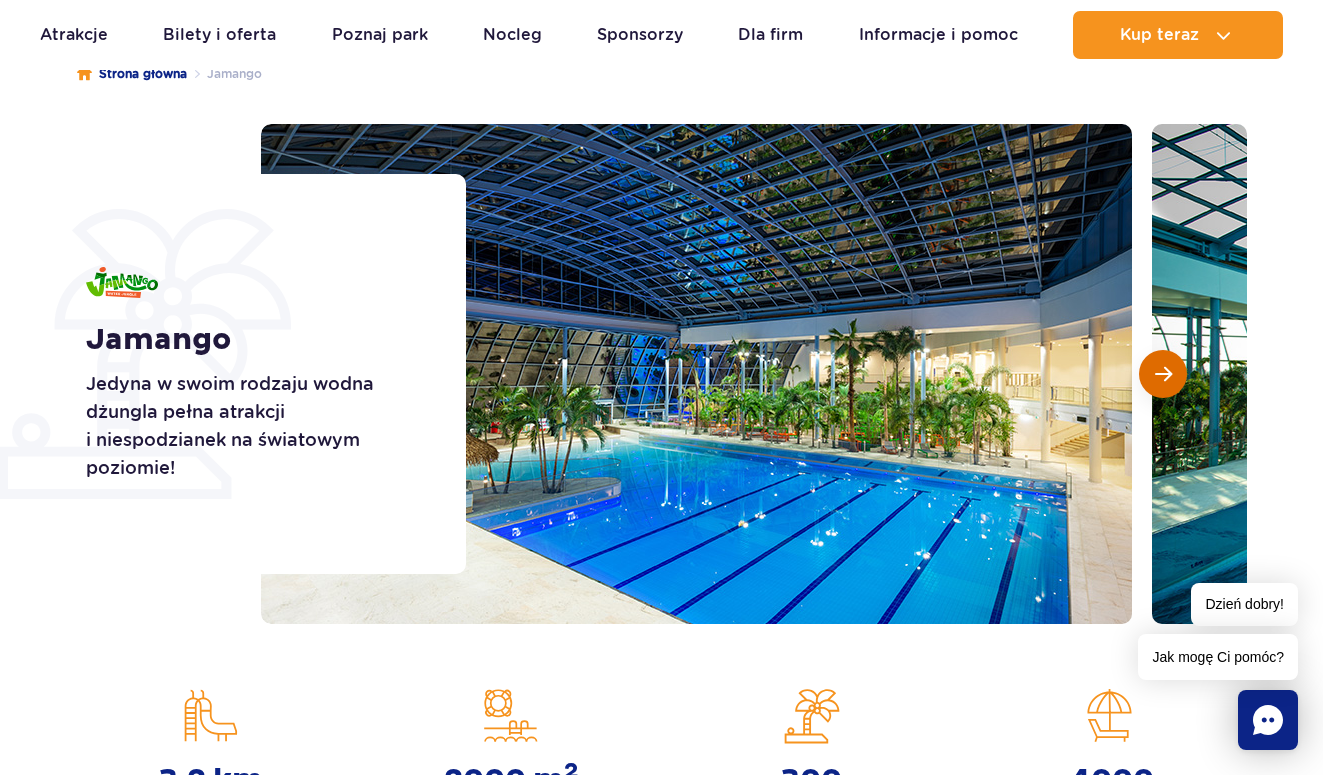 click at bounding box center (1163, 374) 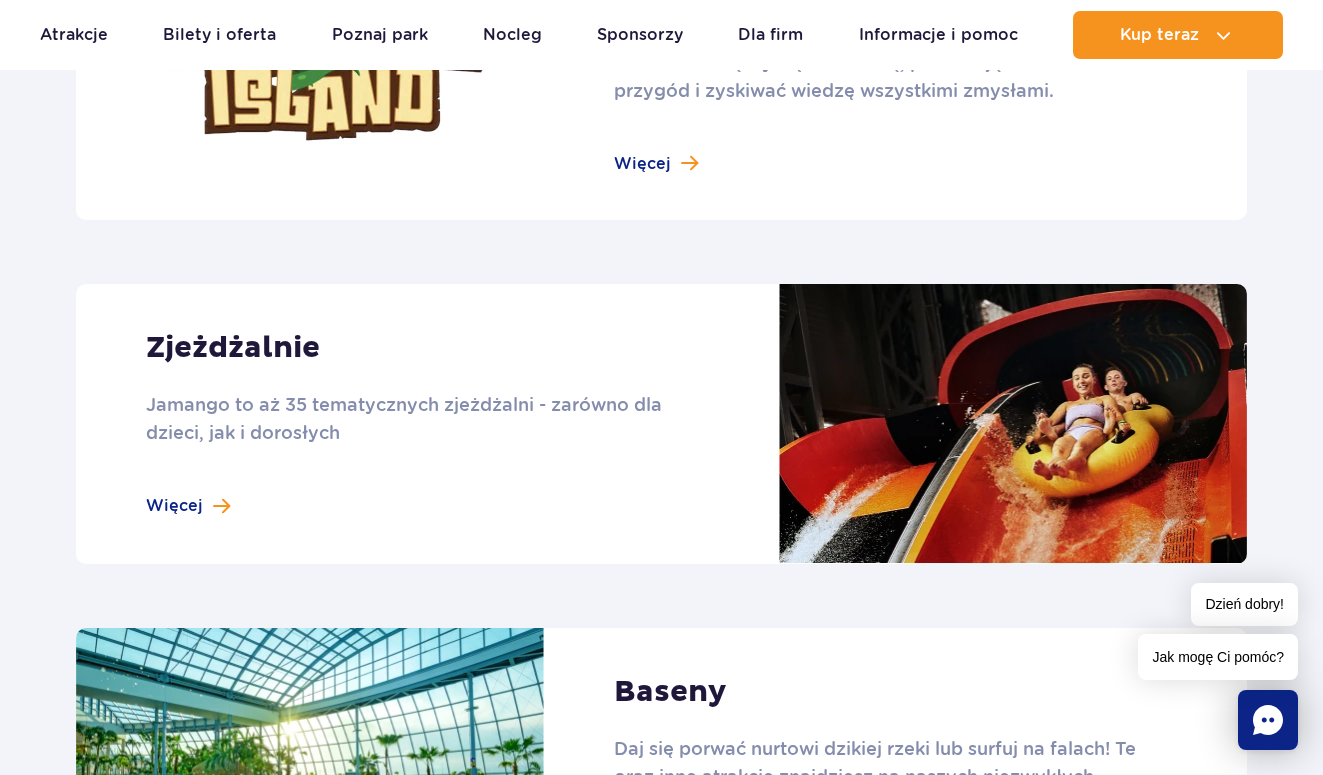 scroll, scrollTop: 1600, scrollLeft: 0, axis: vertical 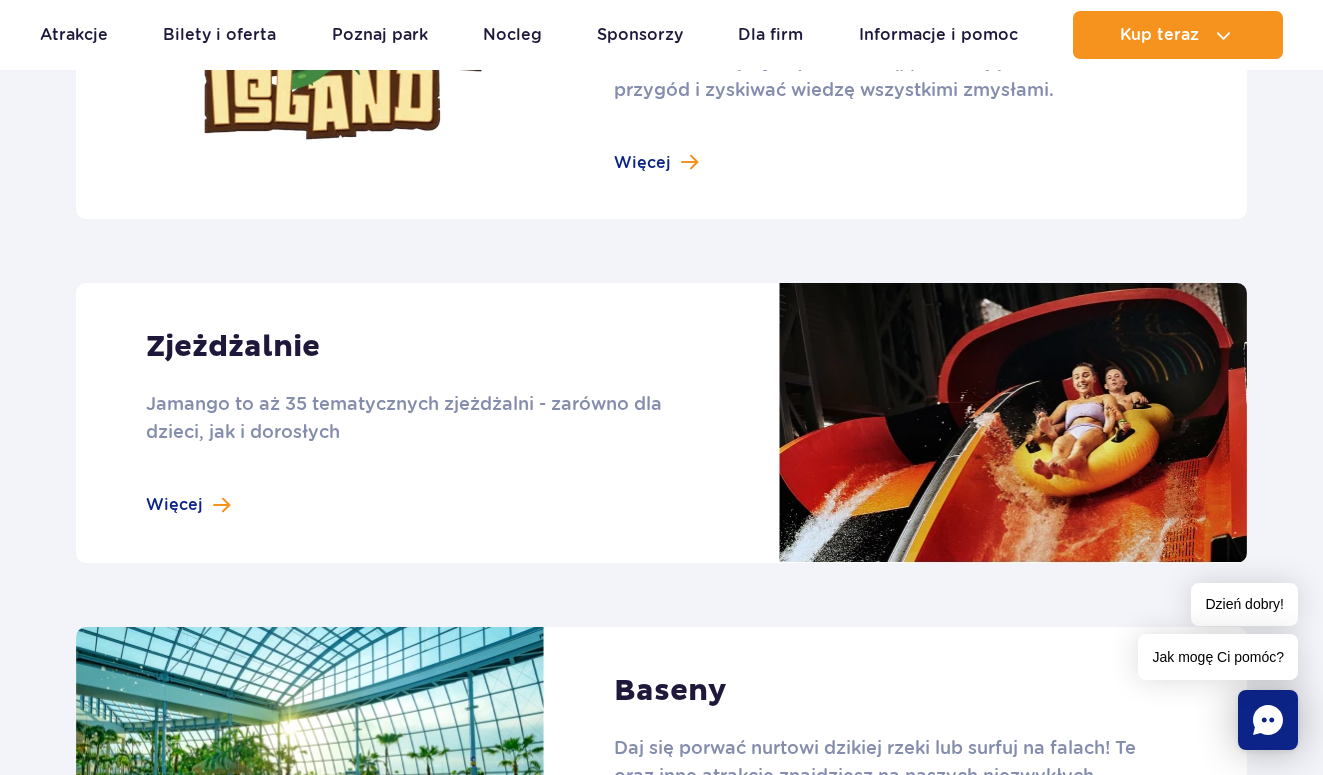 click at bounding box center [661, 423] 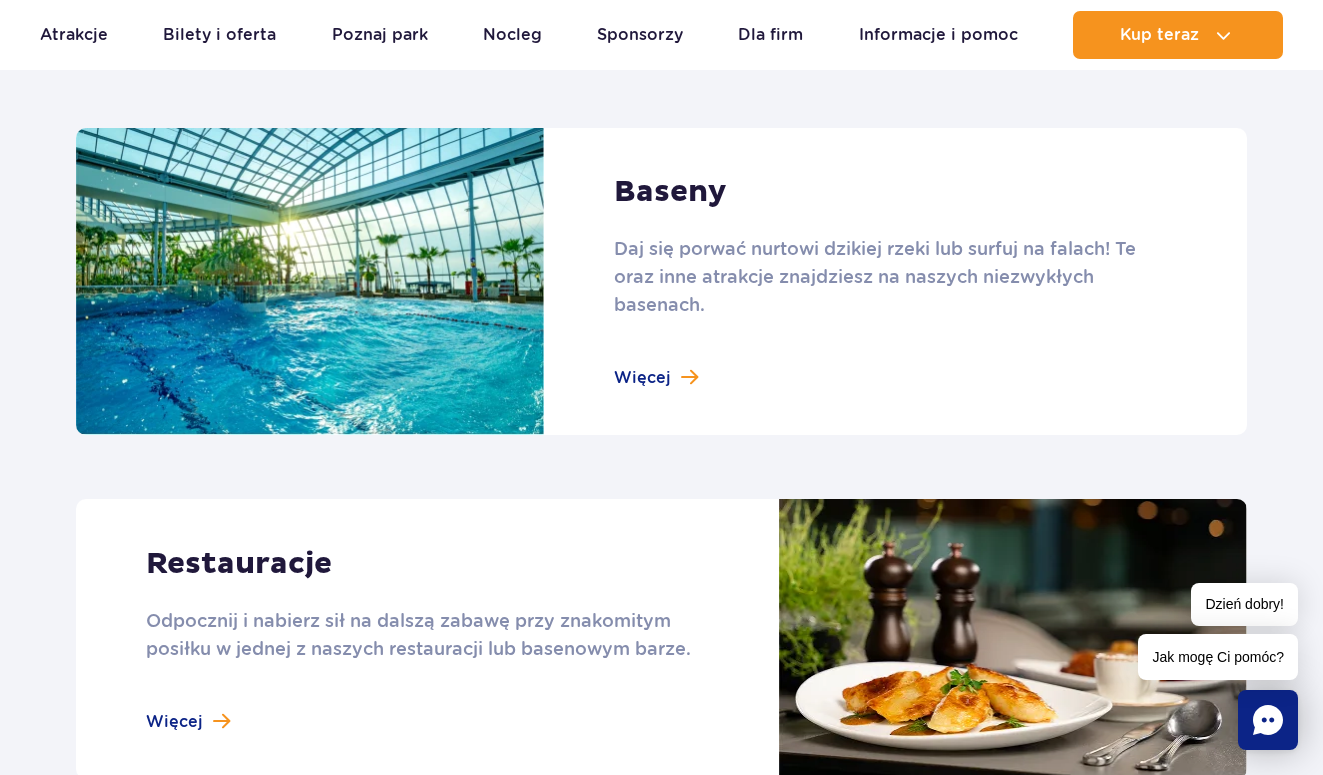 scroll, scrollTop: 2100, scrollLeft: 0, axis: vertical 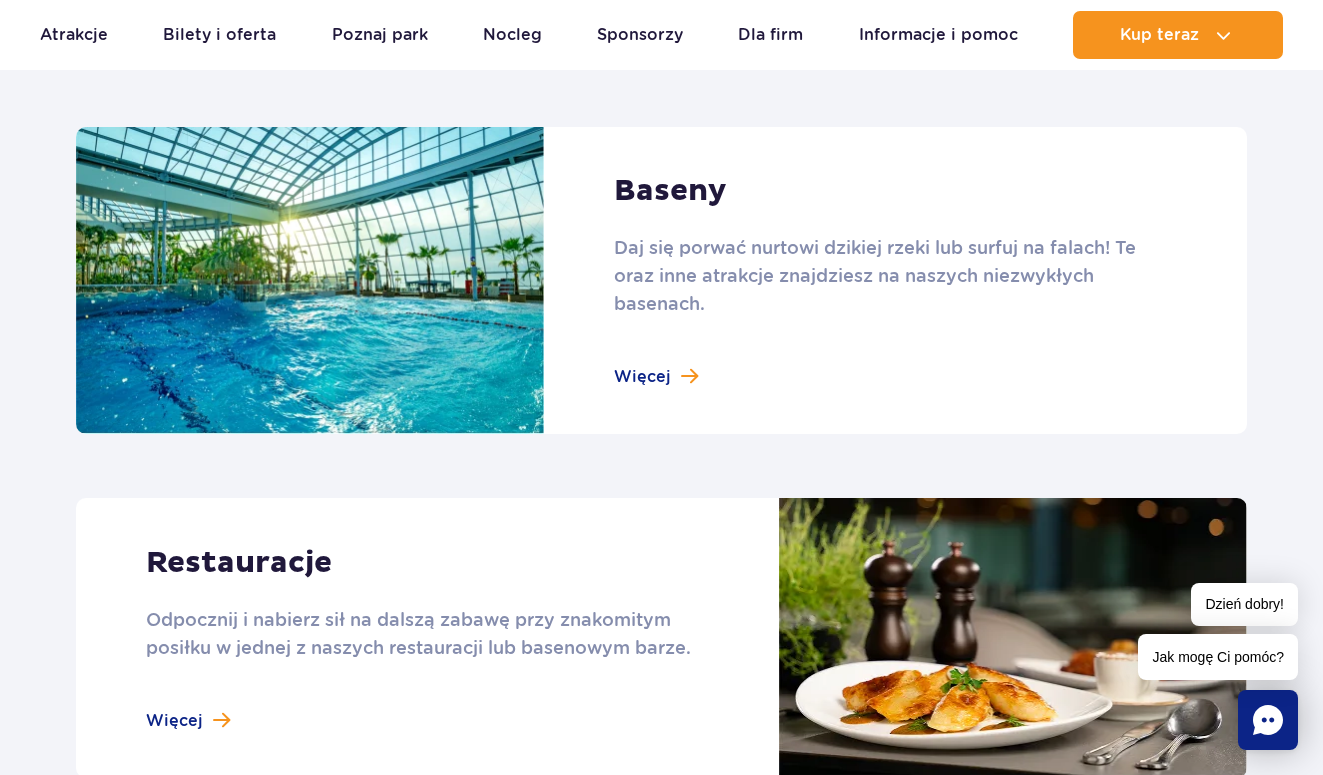 click at bounding box center [661, 281] 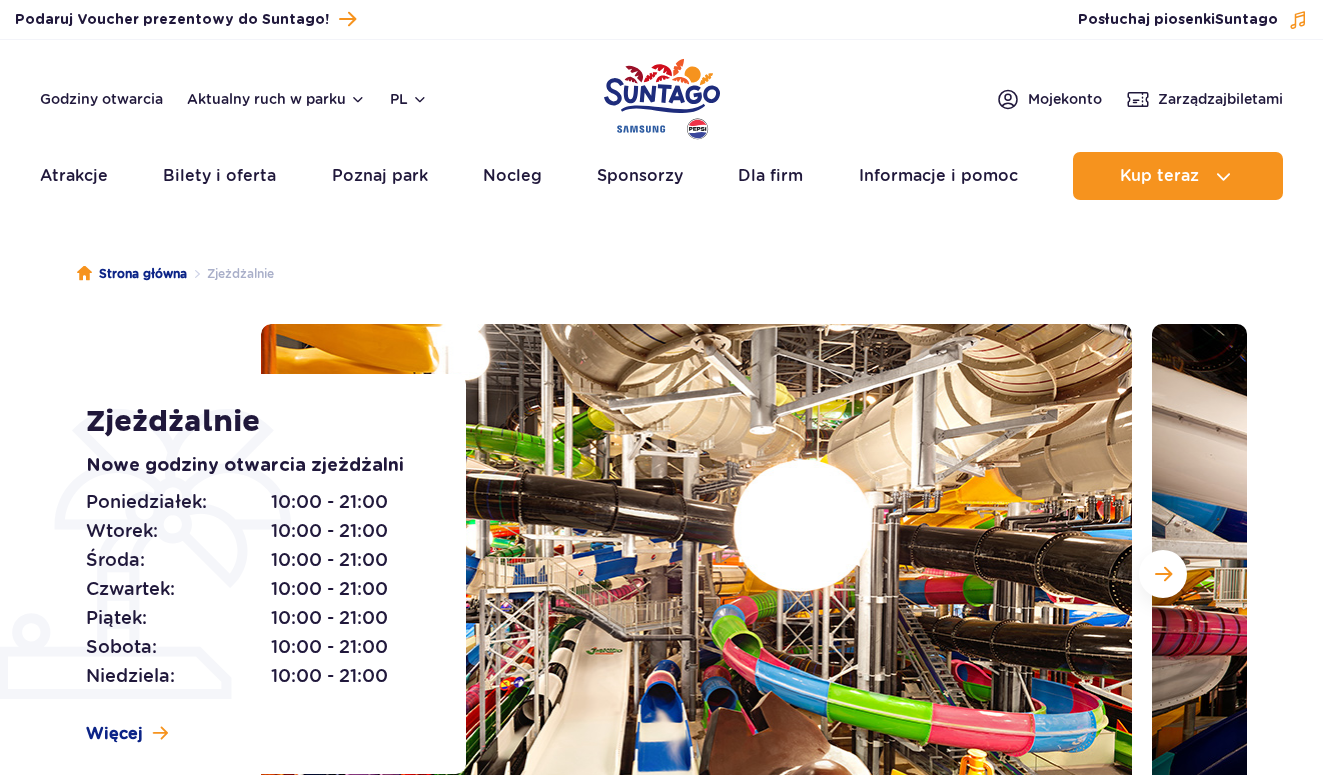 scroll, scrollTop: 0, scrollLeft: 0, axis: both 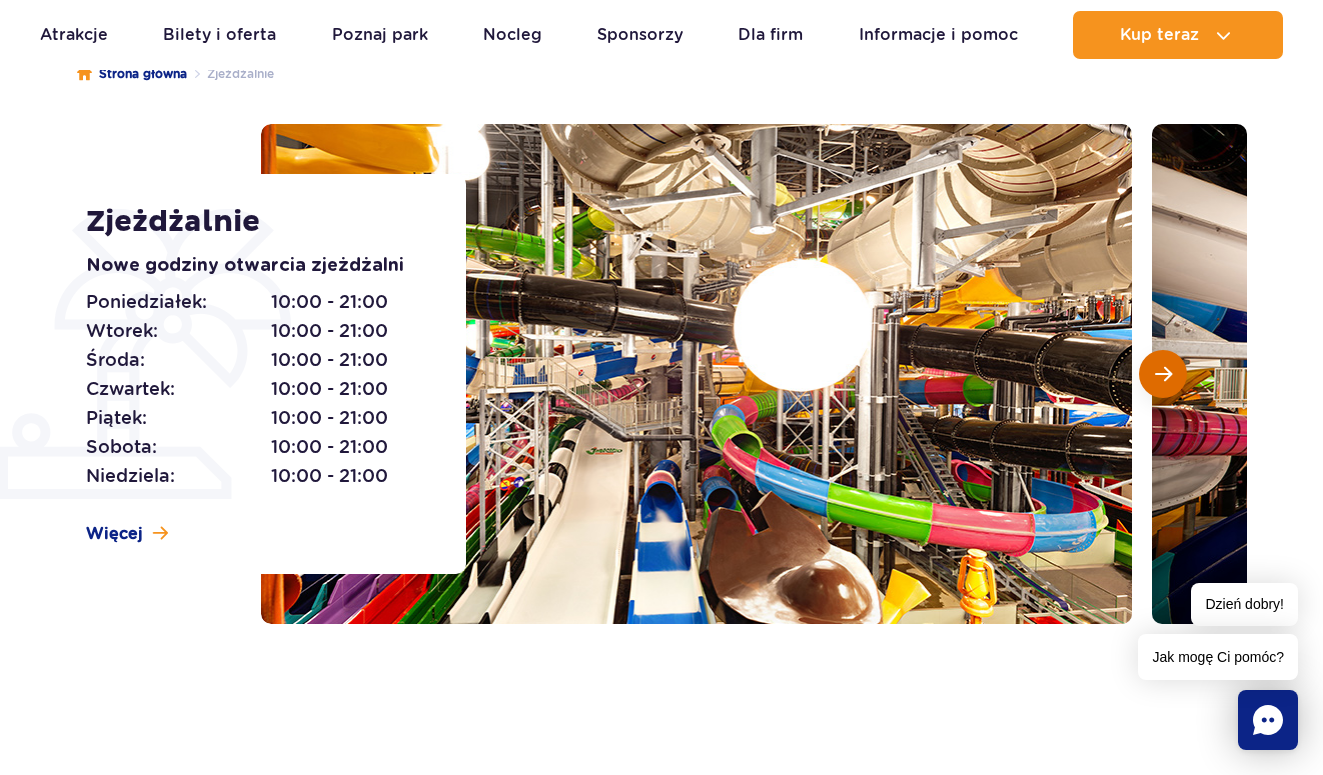 click at bounding box center [1163, 374] 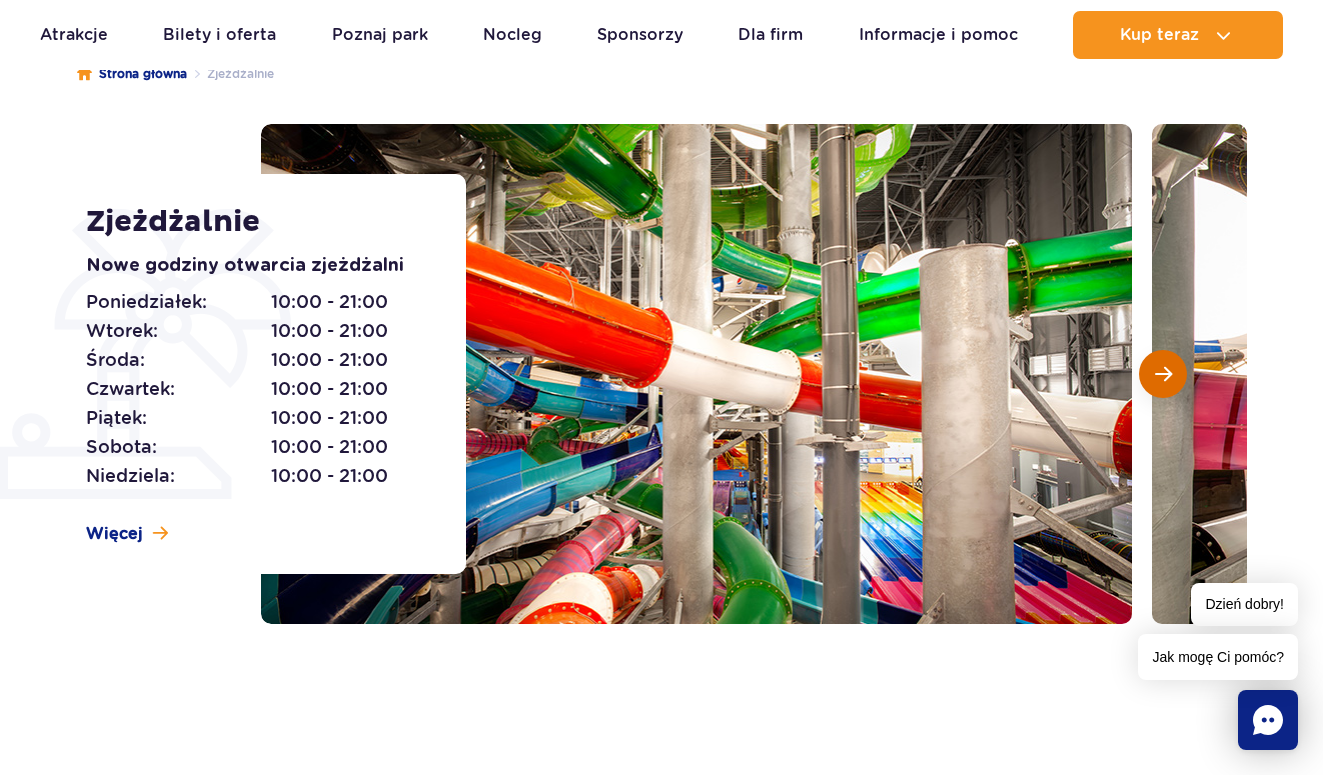 click at bounding box center (1163, 374) 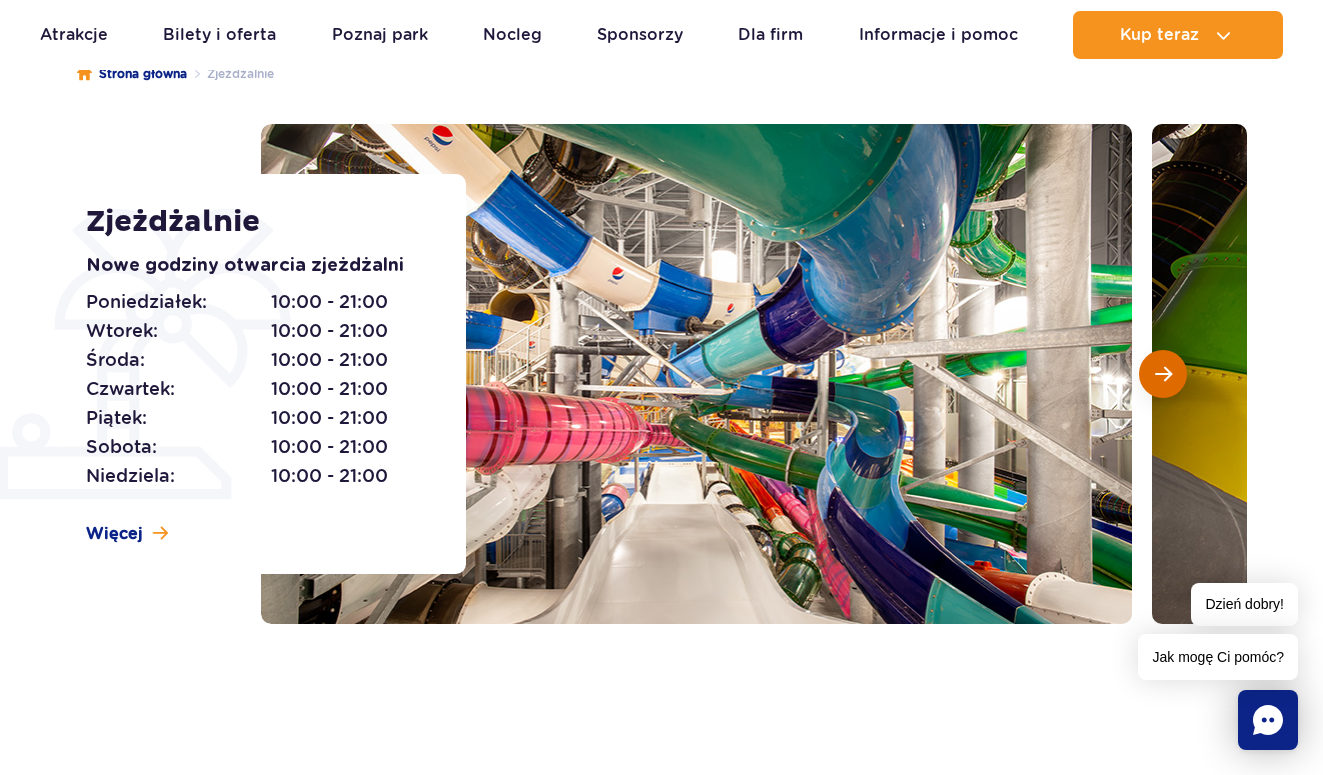 click at bounding box center [1163, 374] 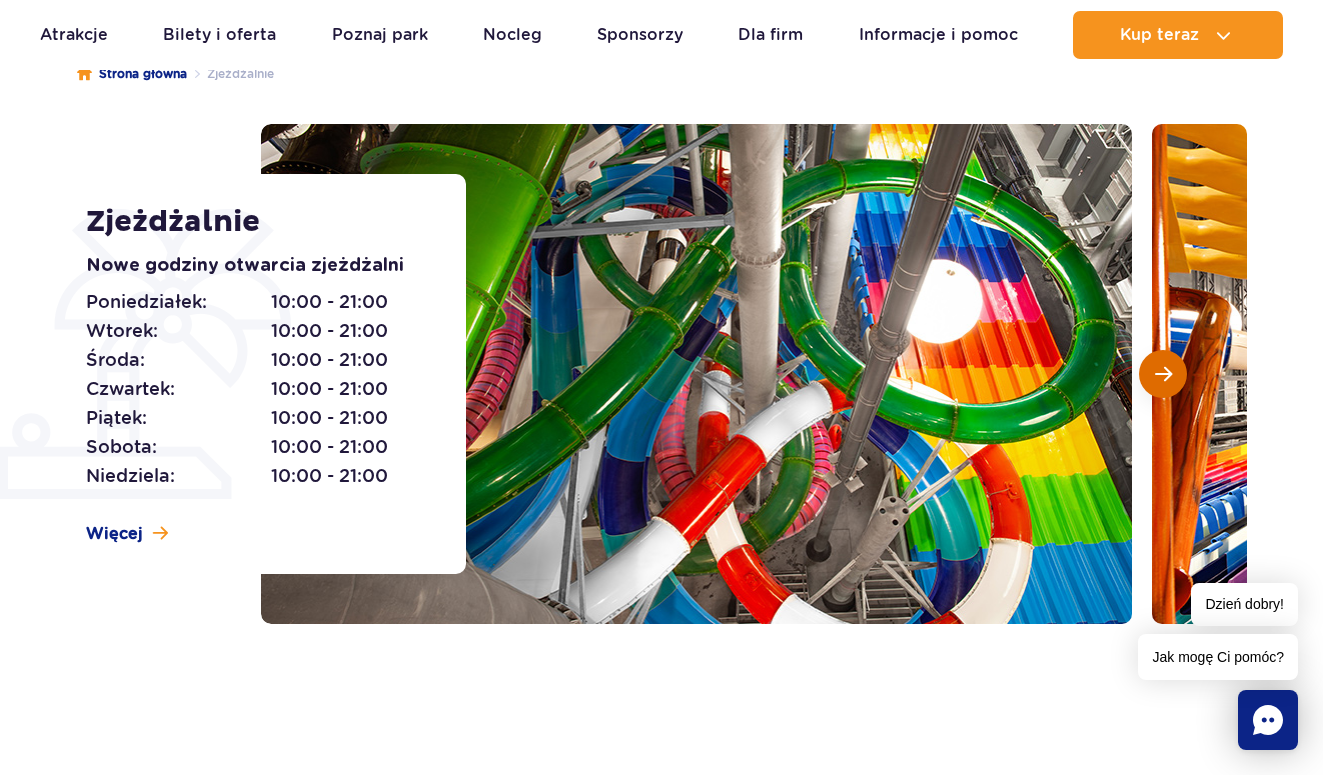 click at bounding box center (1163, 374) 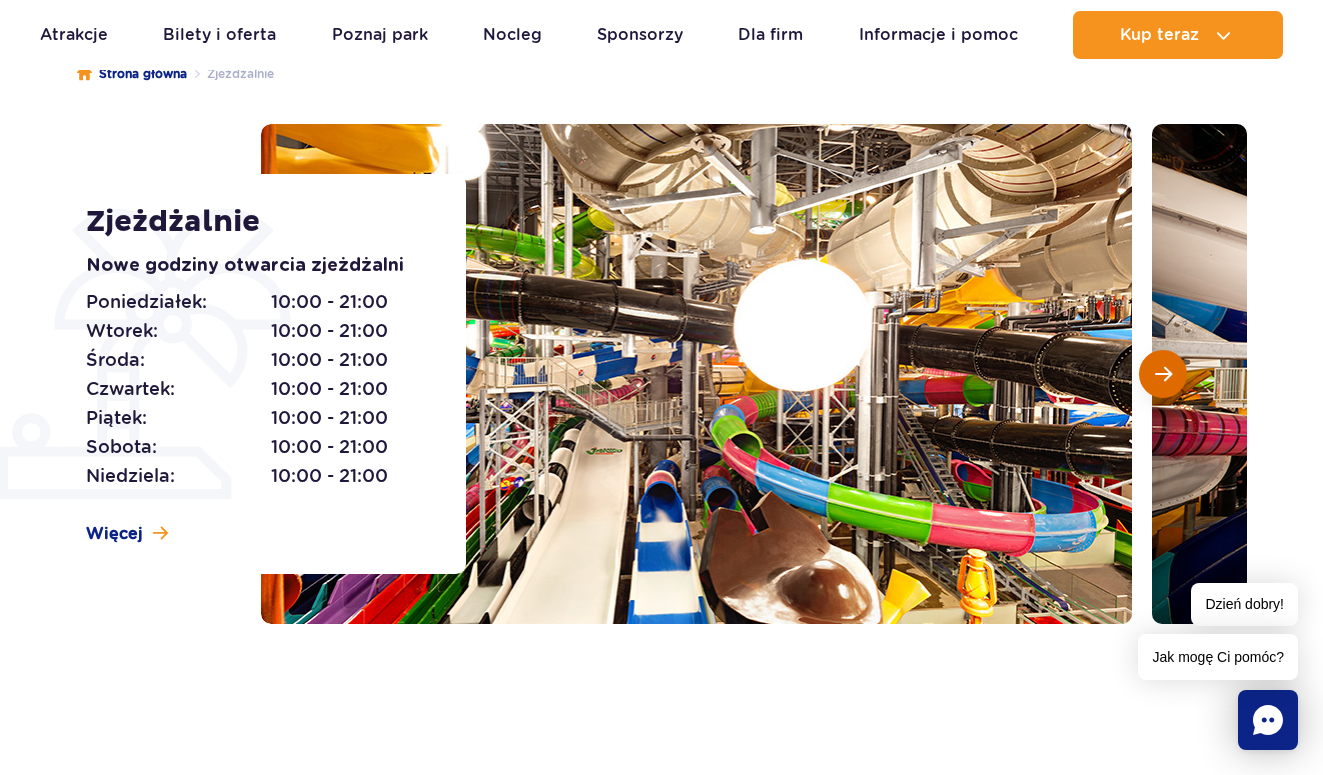 click at bounding box center [1163, 374] 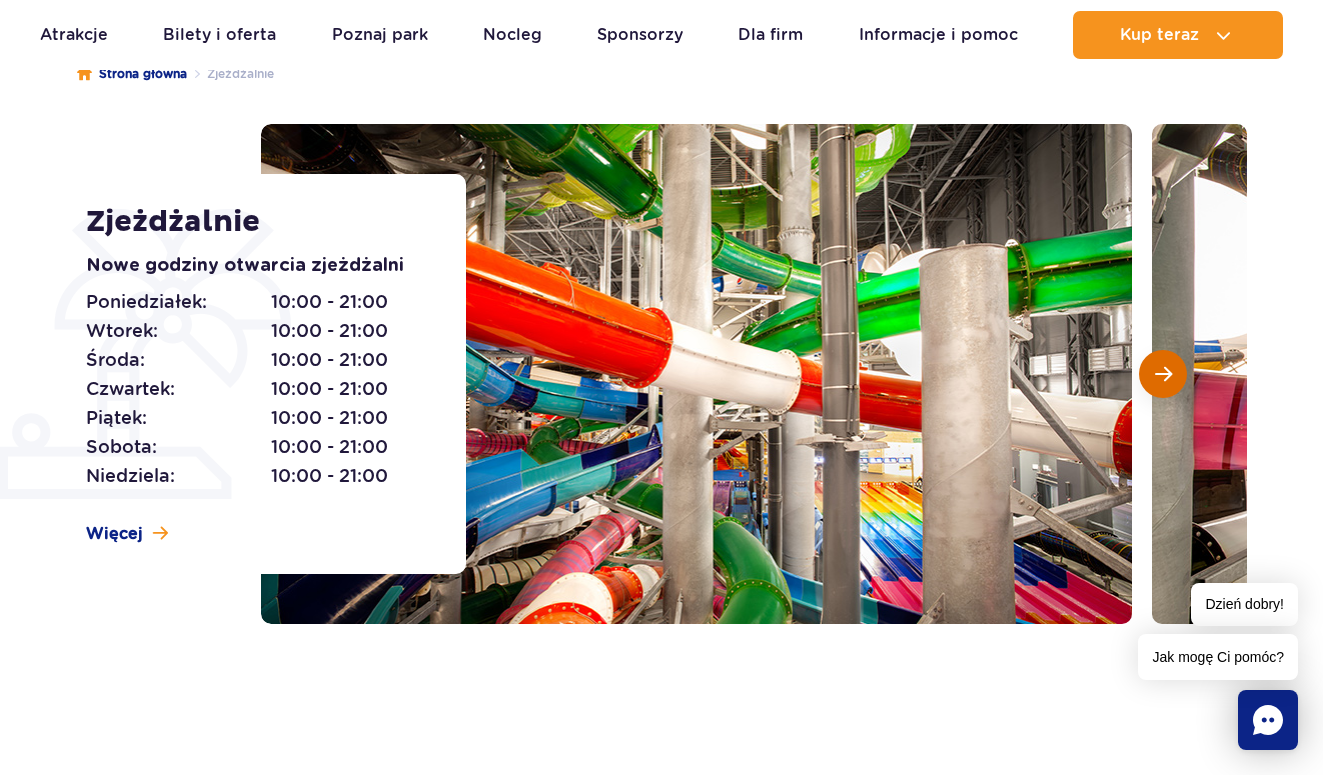 click at bounding box center (1163, 374) 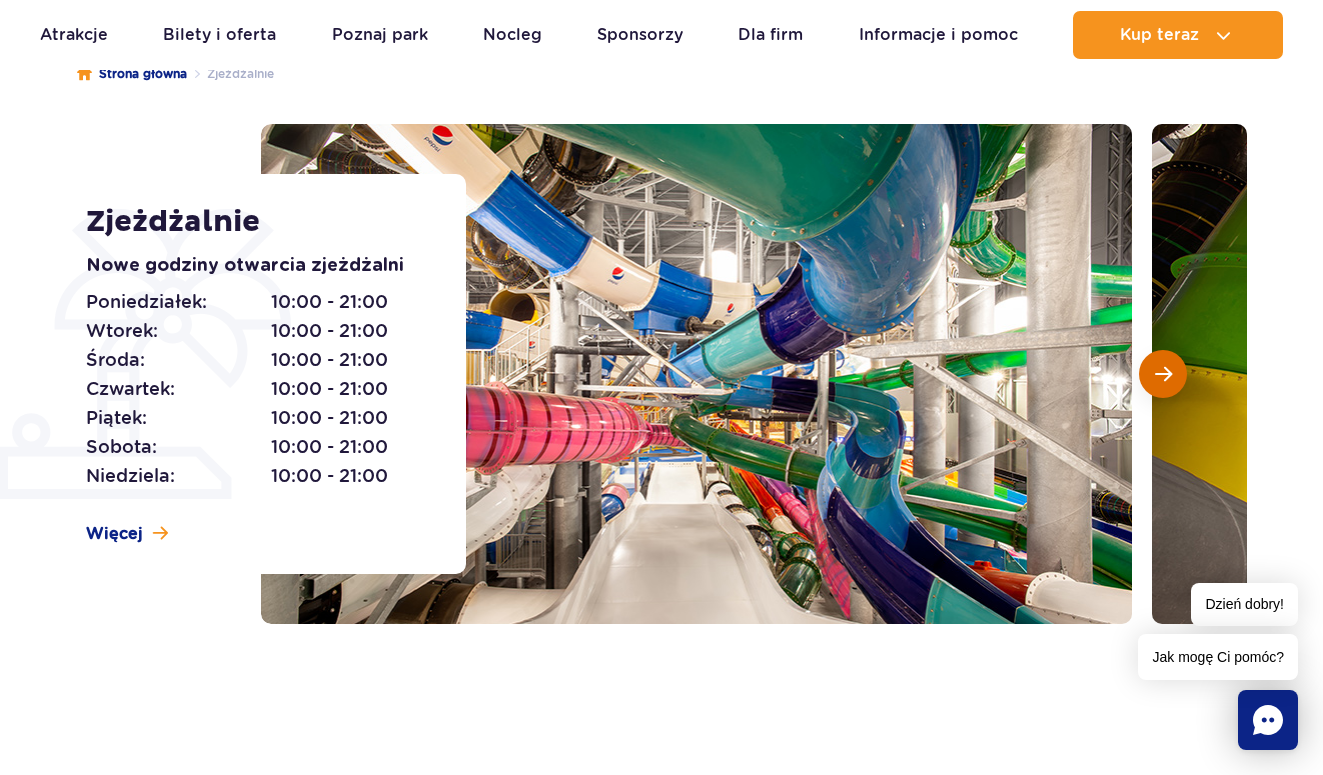 click at bounding box center [1163, 374] 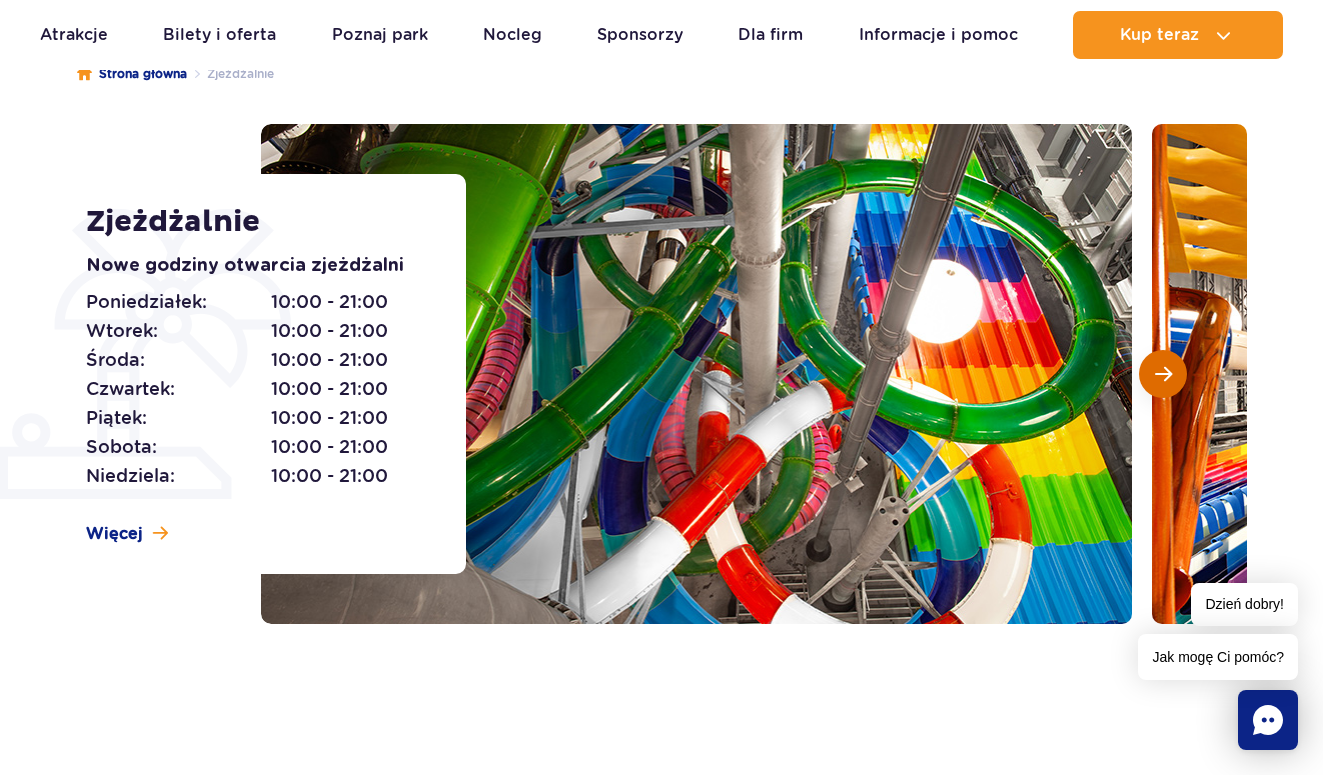 click at bounding box center [1163, 374] 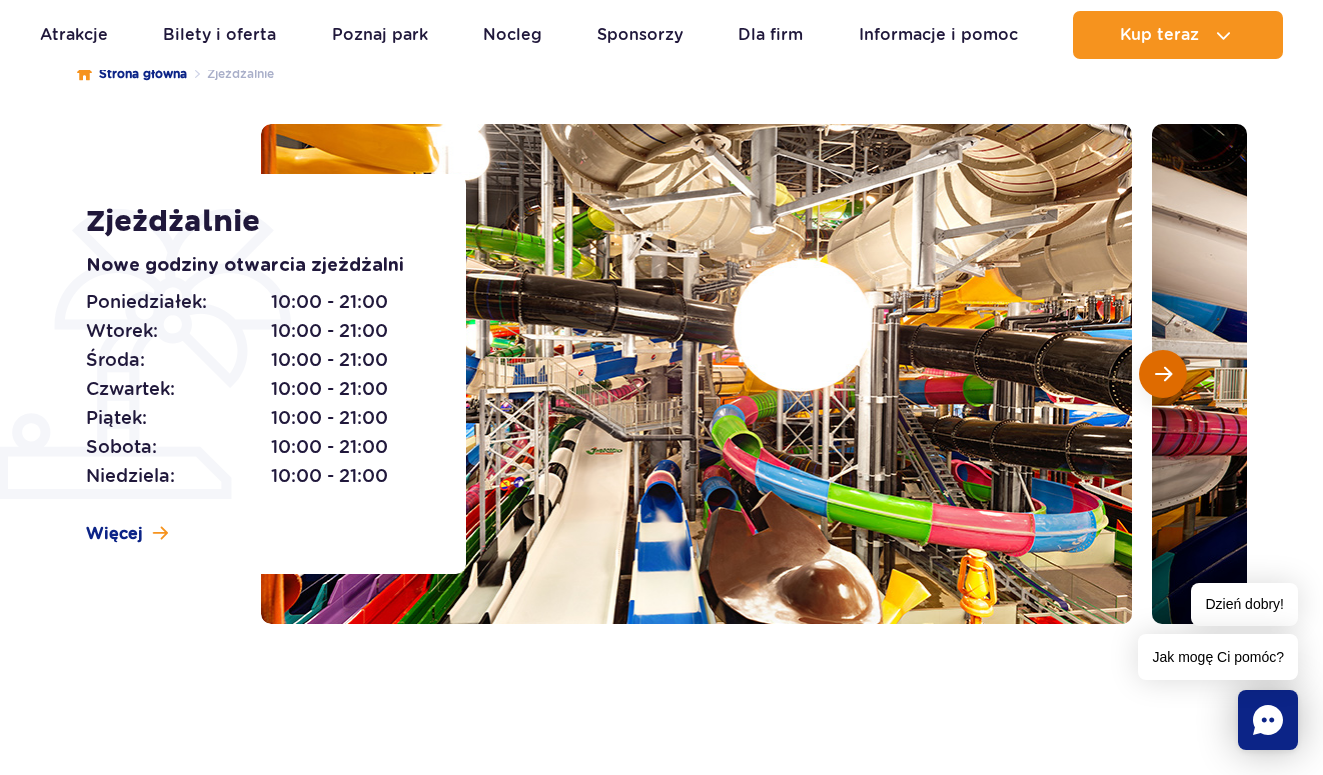 click at bounding box center (1163, 374) 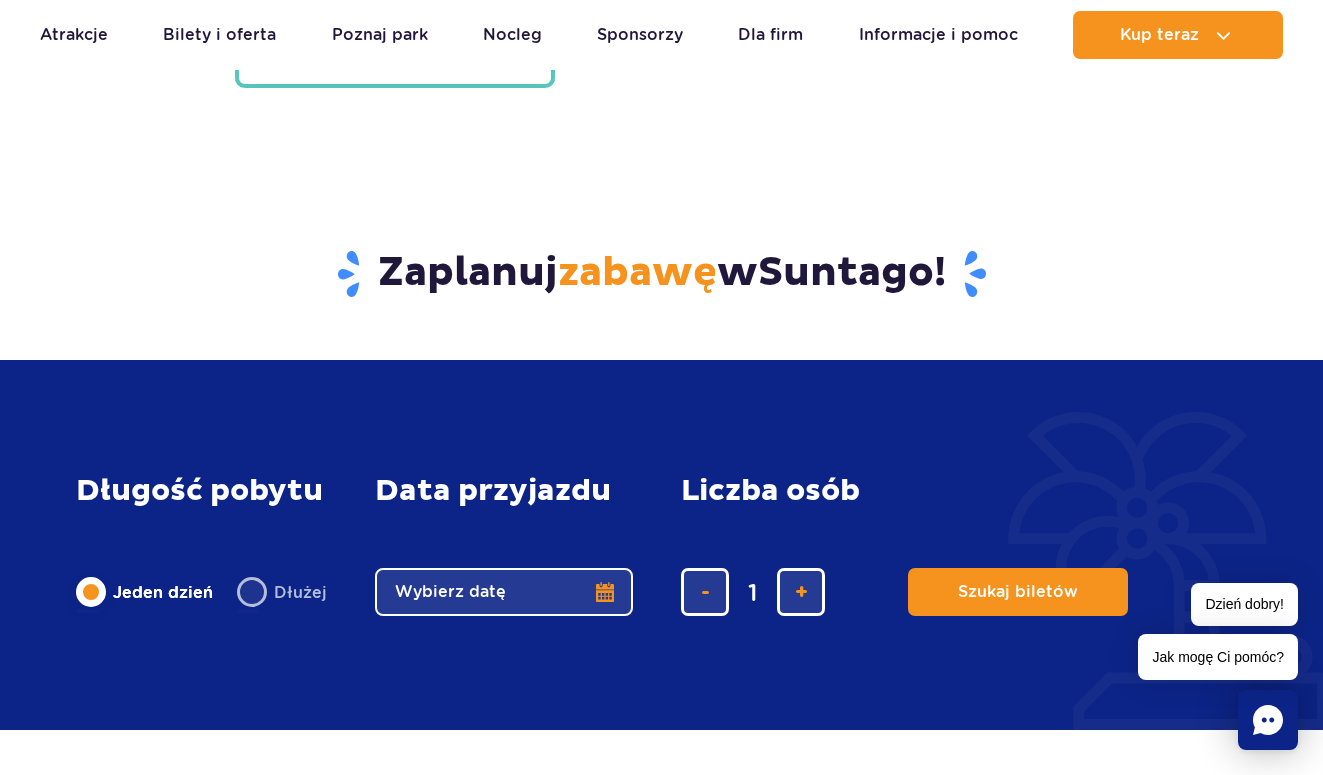 scroll, scrollTop: 5600, scrollLeft: 0, axis: vertical 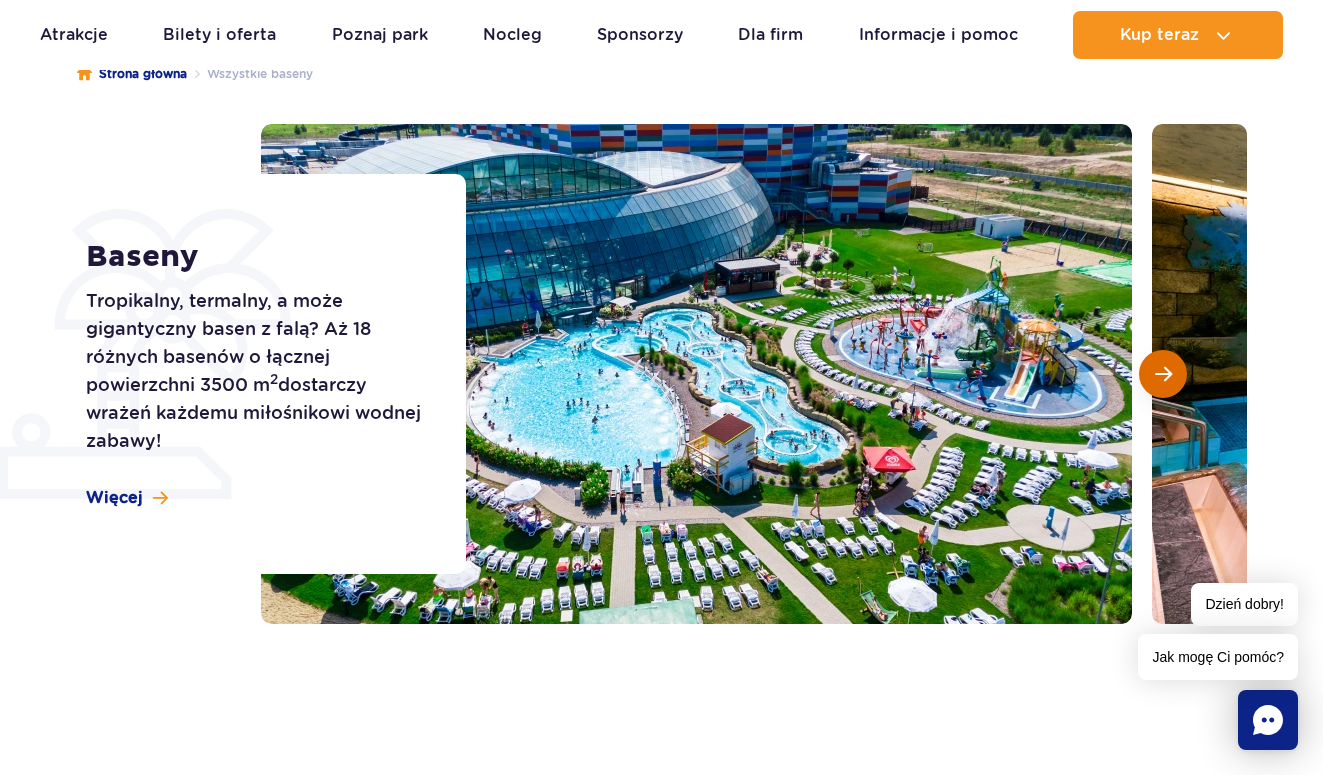 click at bounding box center (1163, 374) 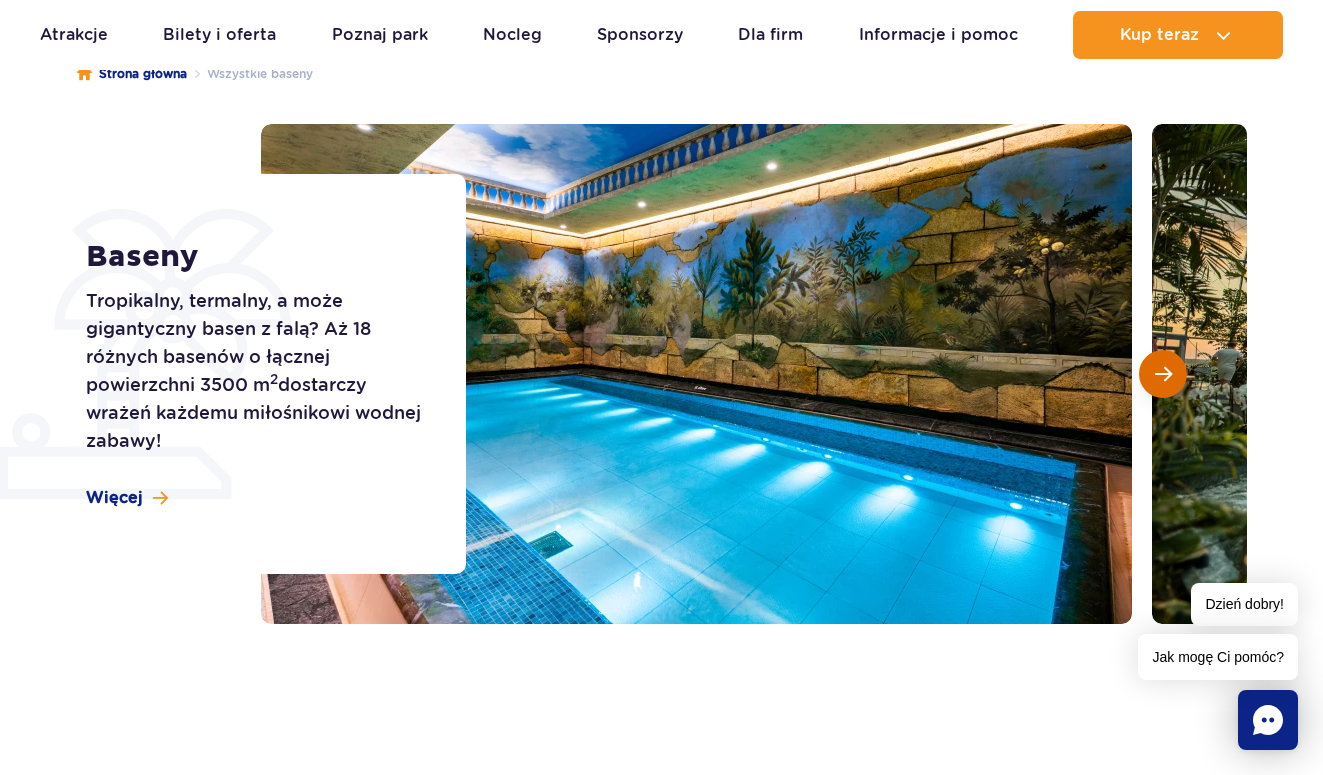 click at bounding box center [1163, 374] 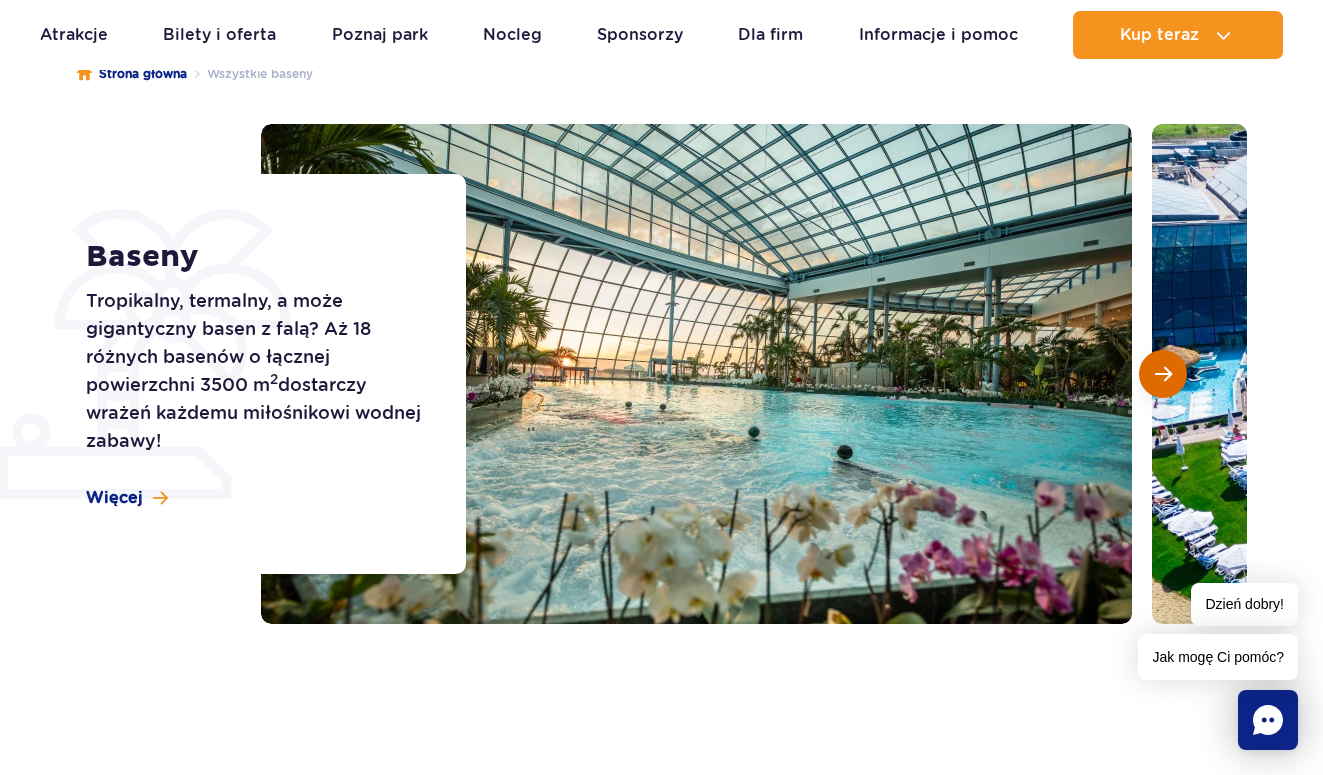 click at bounding box center (1163, 374) 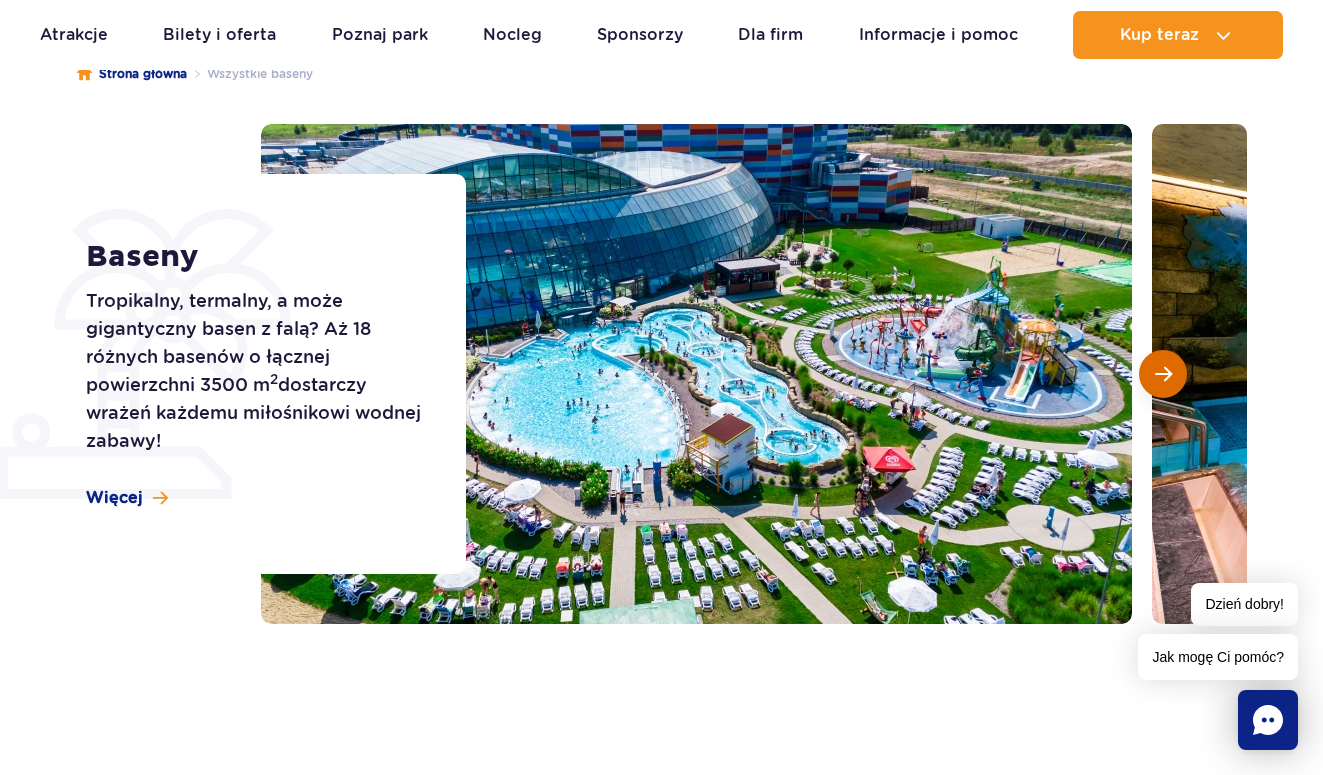 click at bounding box center (1163, 374) 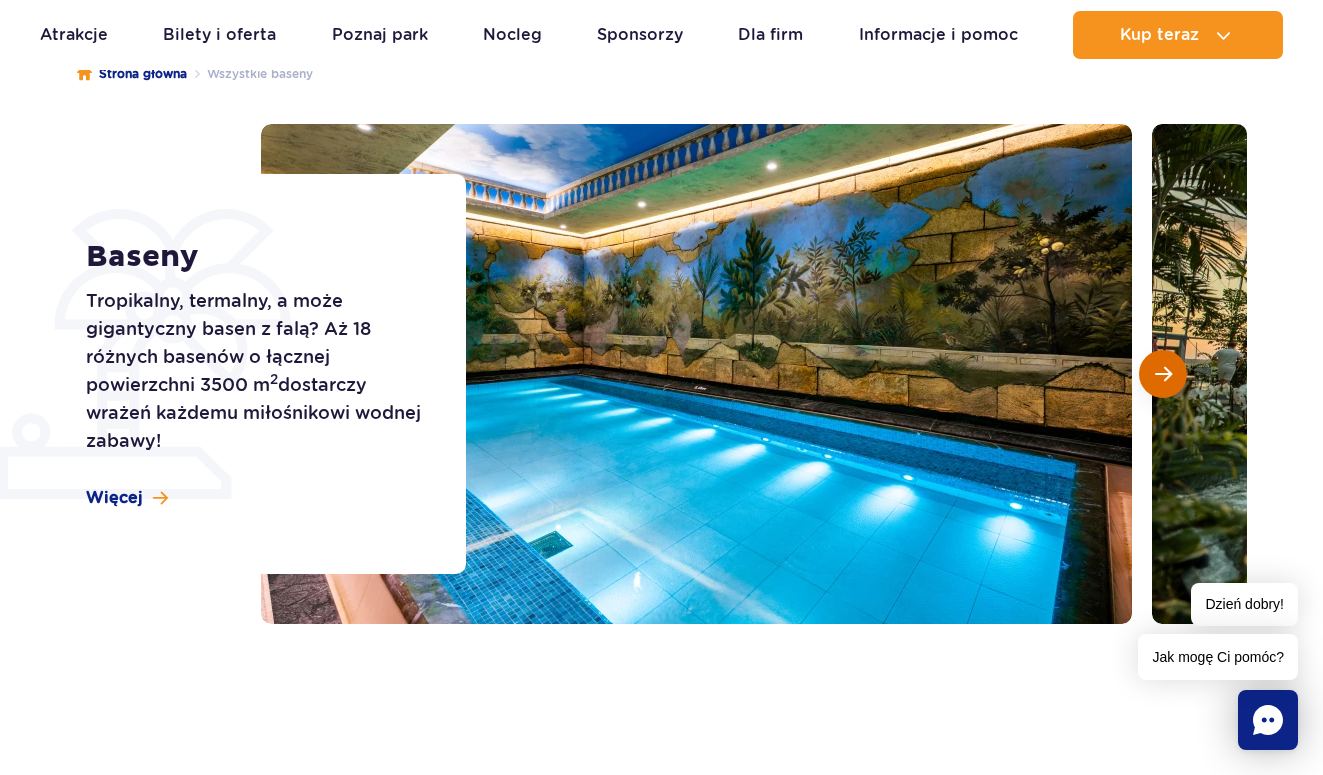 click at bounding box center (1163, 374) 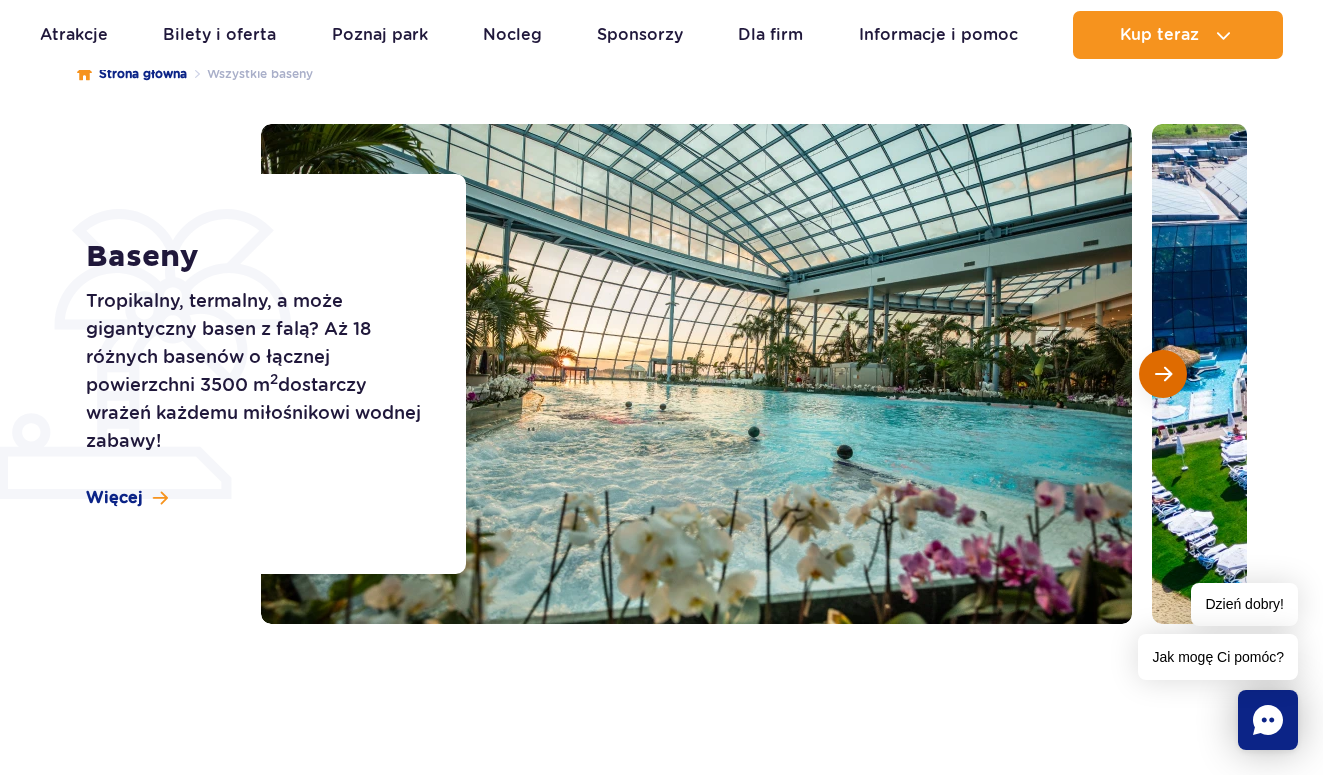 click at bounding box center (1163, 374) 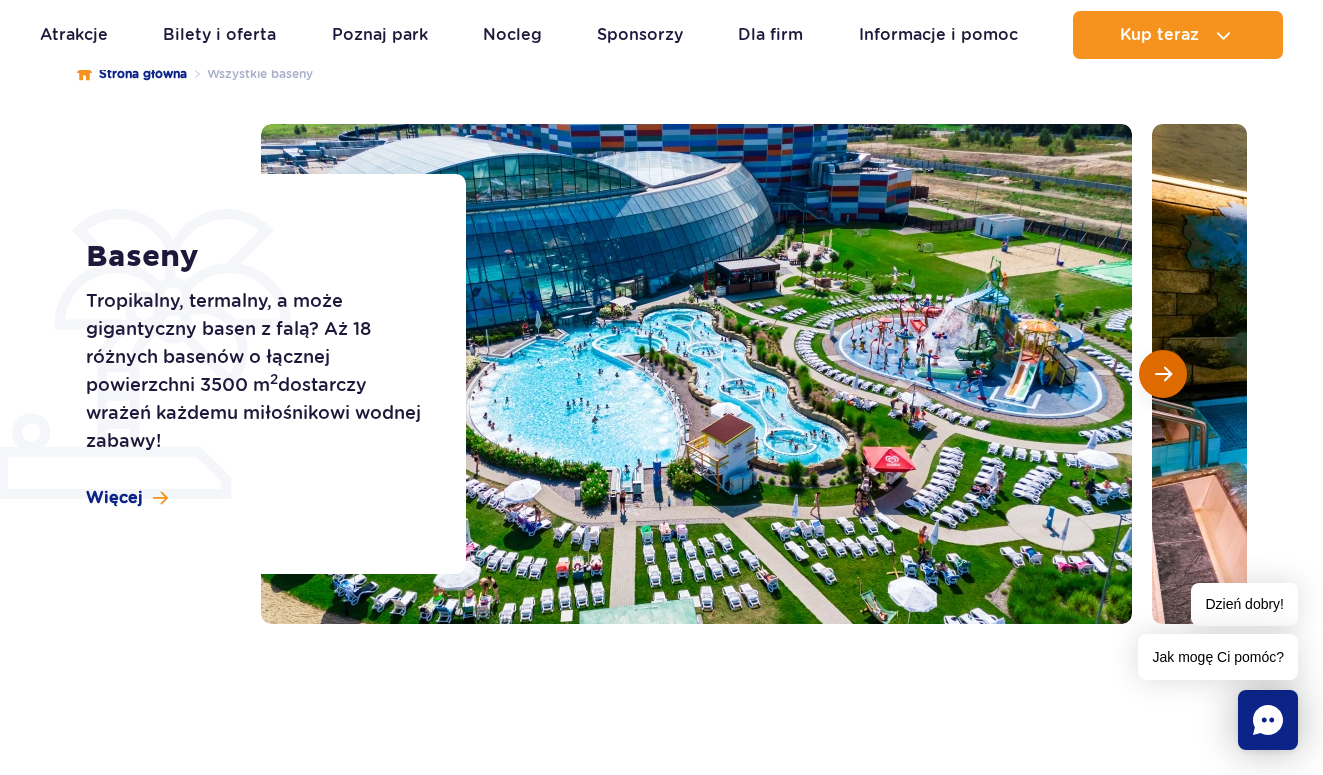 click at bounding box center [1163, 374] 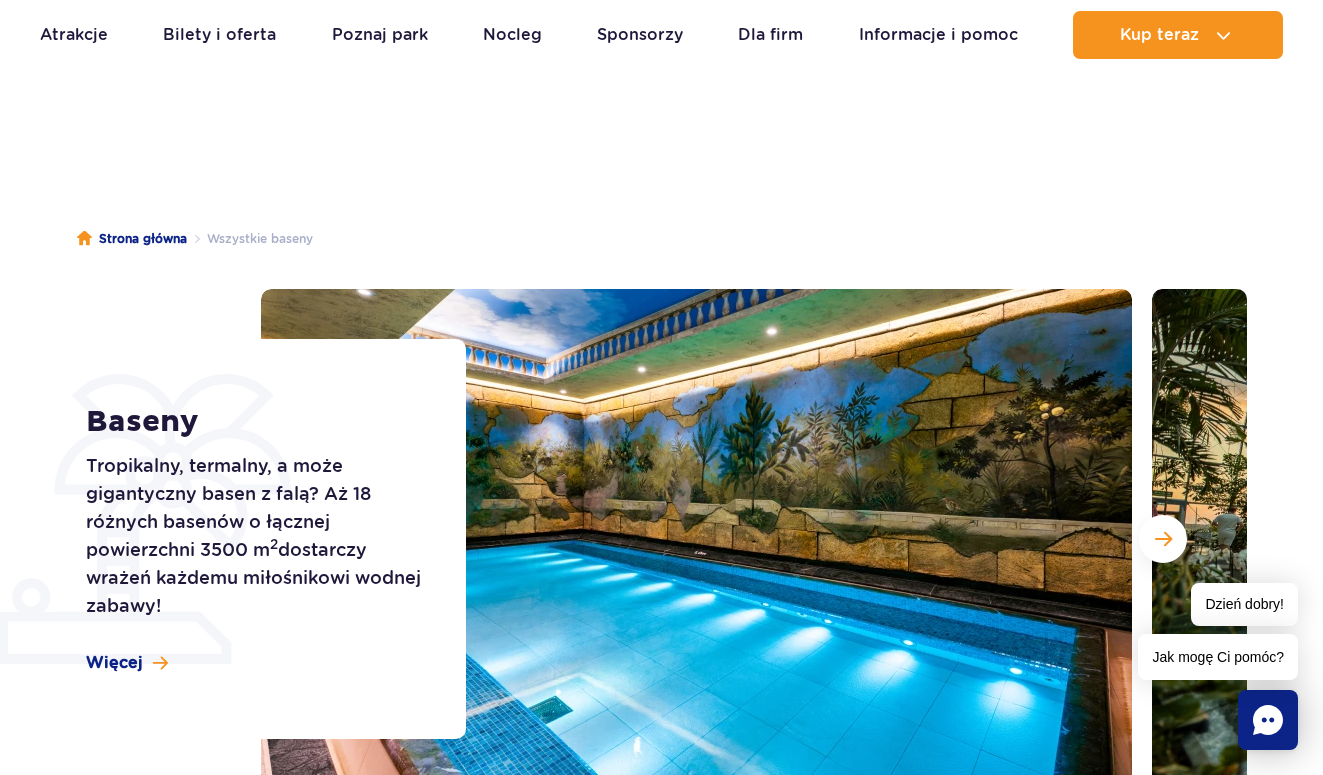 scroll, scrollTop: 0, scrollLeft: 0, axis: both 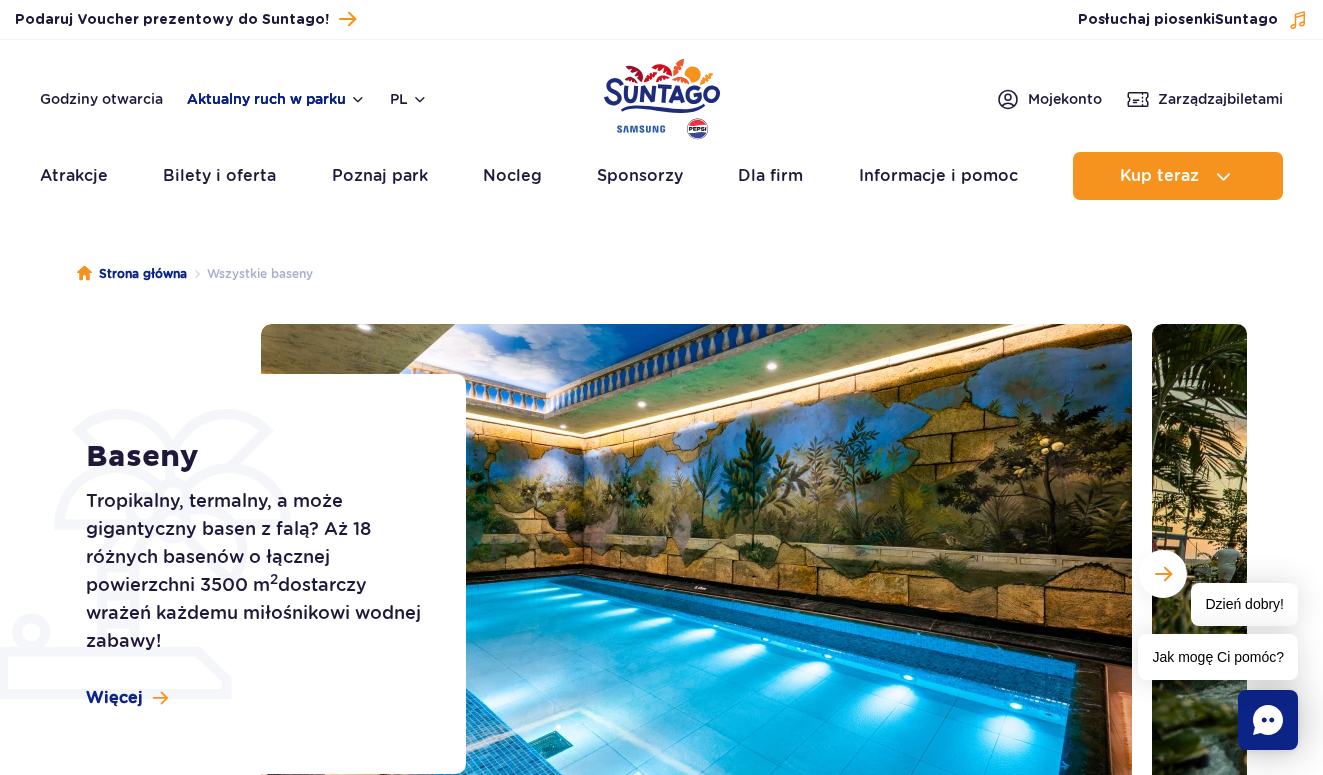 click on "Aktualny ruch w parku" at bounding box center (276, 99) 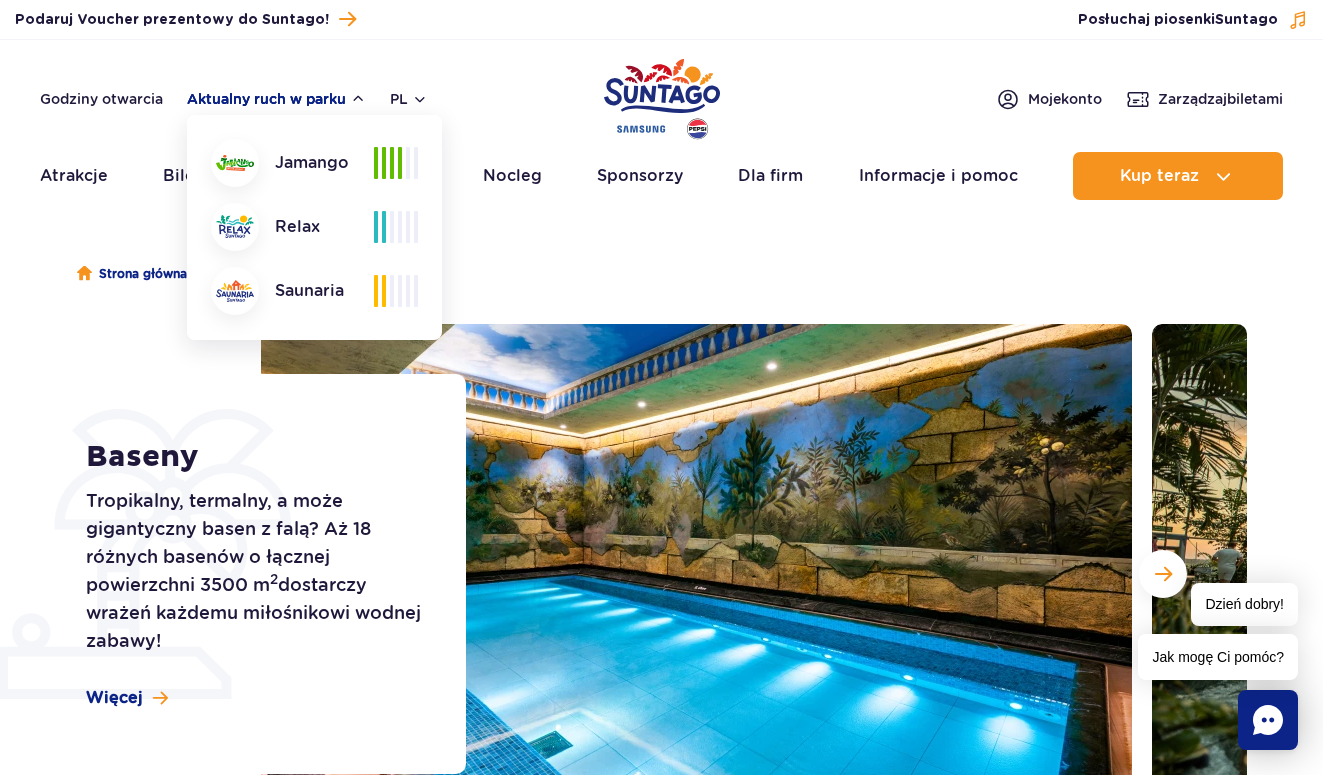 click on "Aktualny ruch w parku" at bounding box center (276, 99) 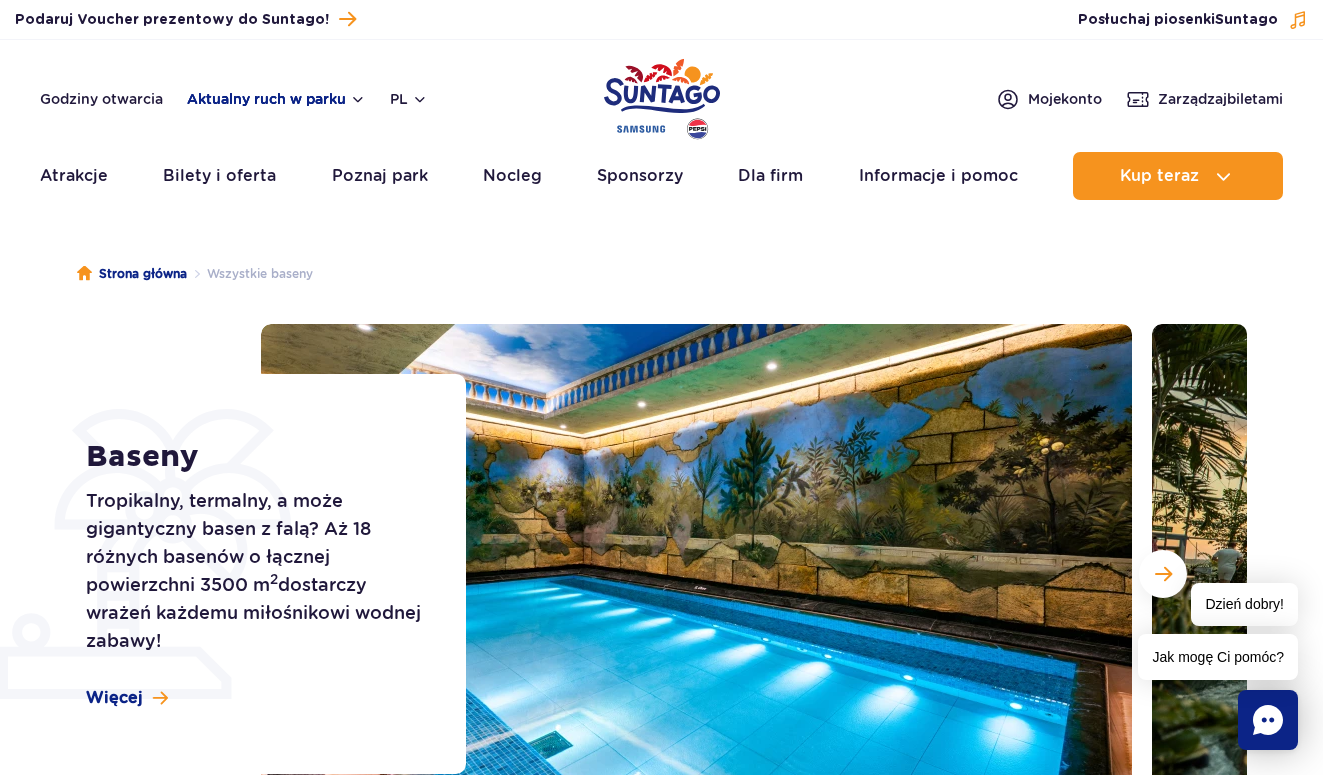 click on "Aktualny ruch w parku" at bounding box center [276, 99] 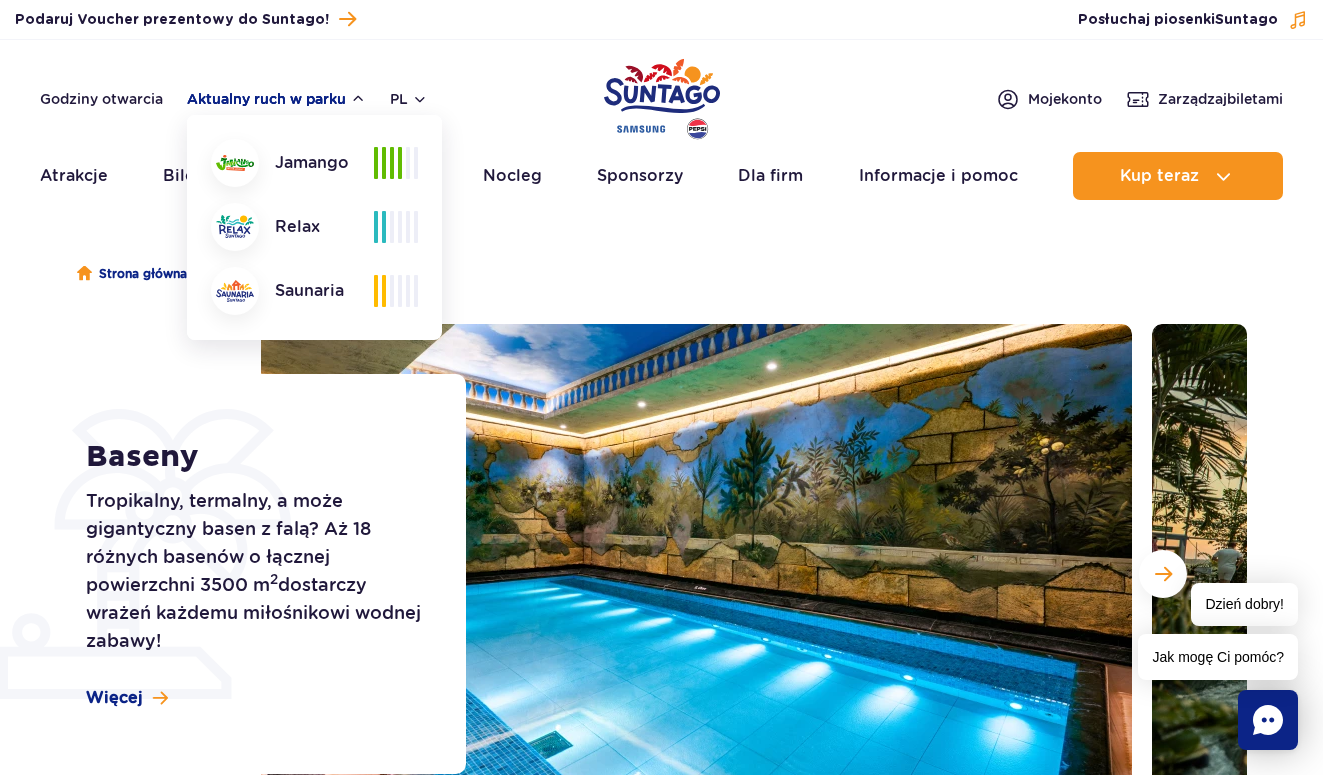 click on "Aktualny ruch w parku" at bounding box center [276, 99] 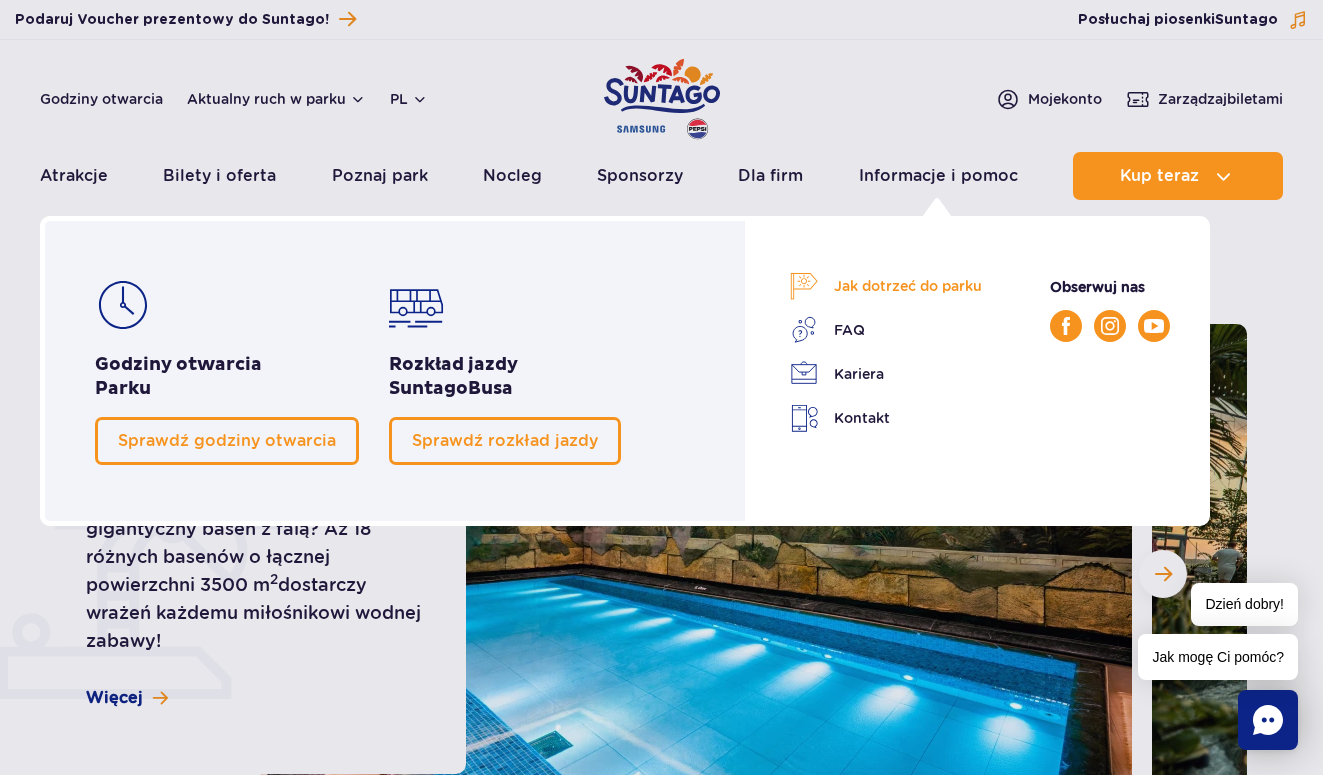 click on "Jak dotrzeć do parku" at bounding box center [886, 286] 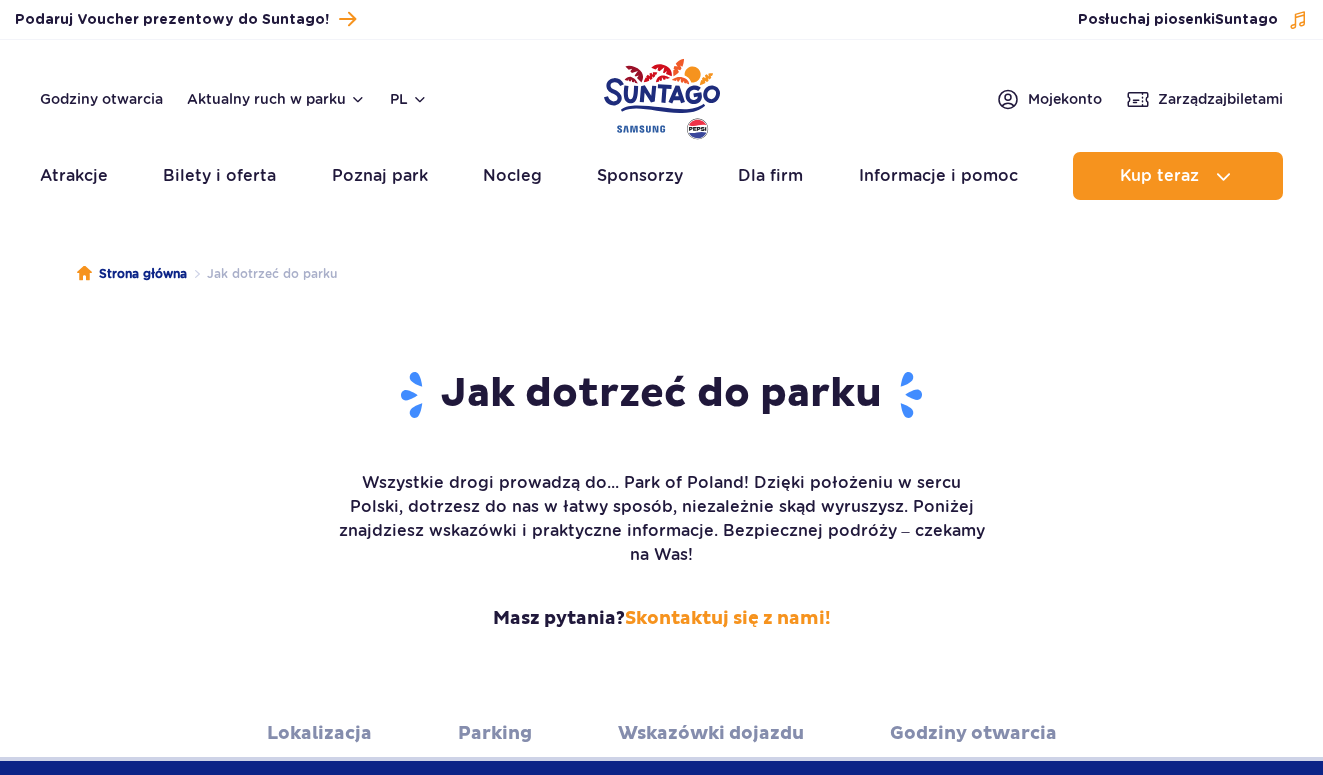 scroll, scrollTop: 0, scrollLeft: 0, axis: both 